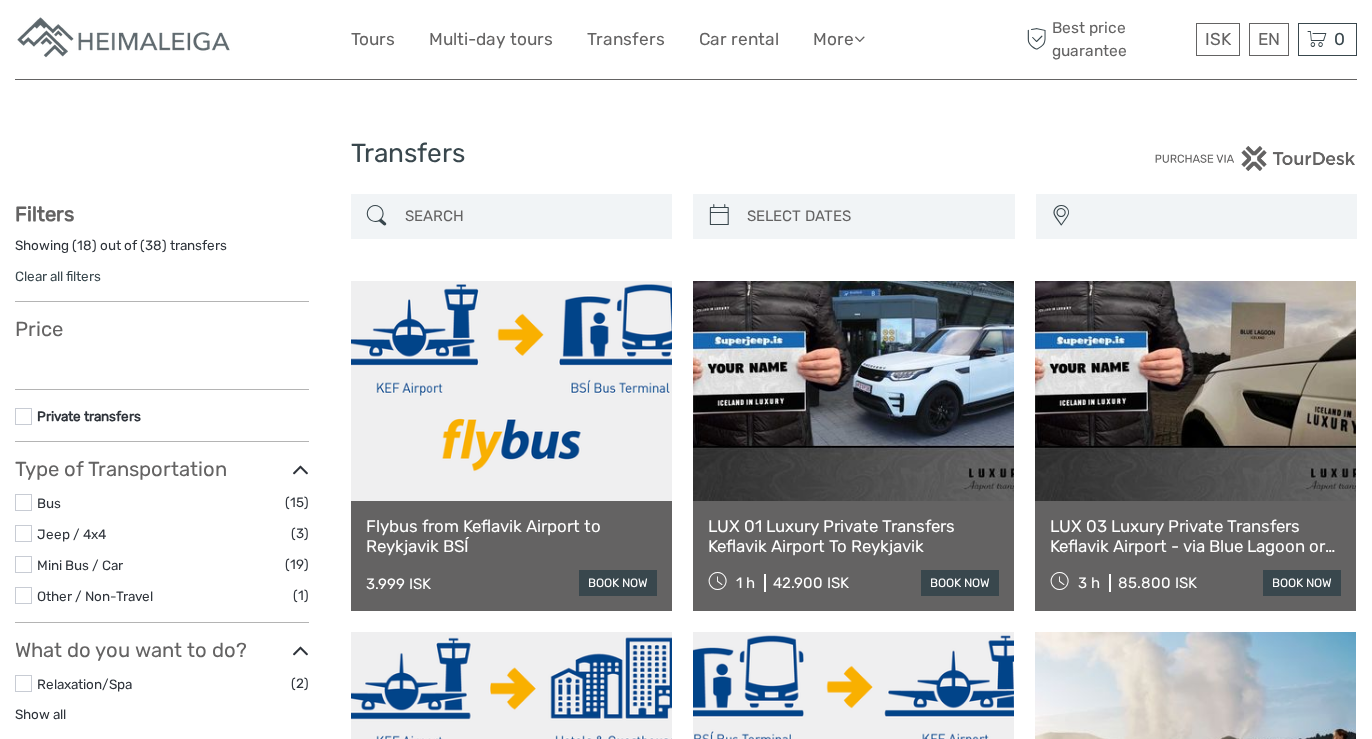 select 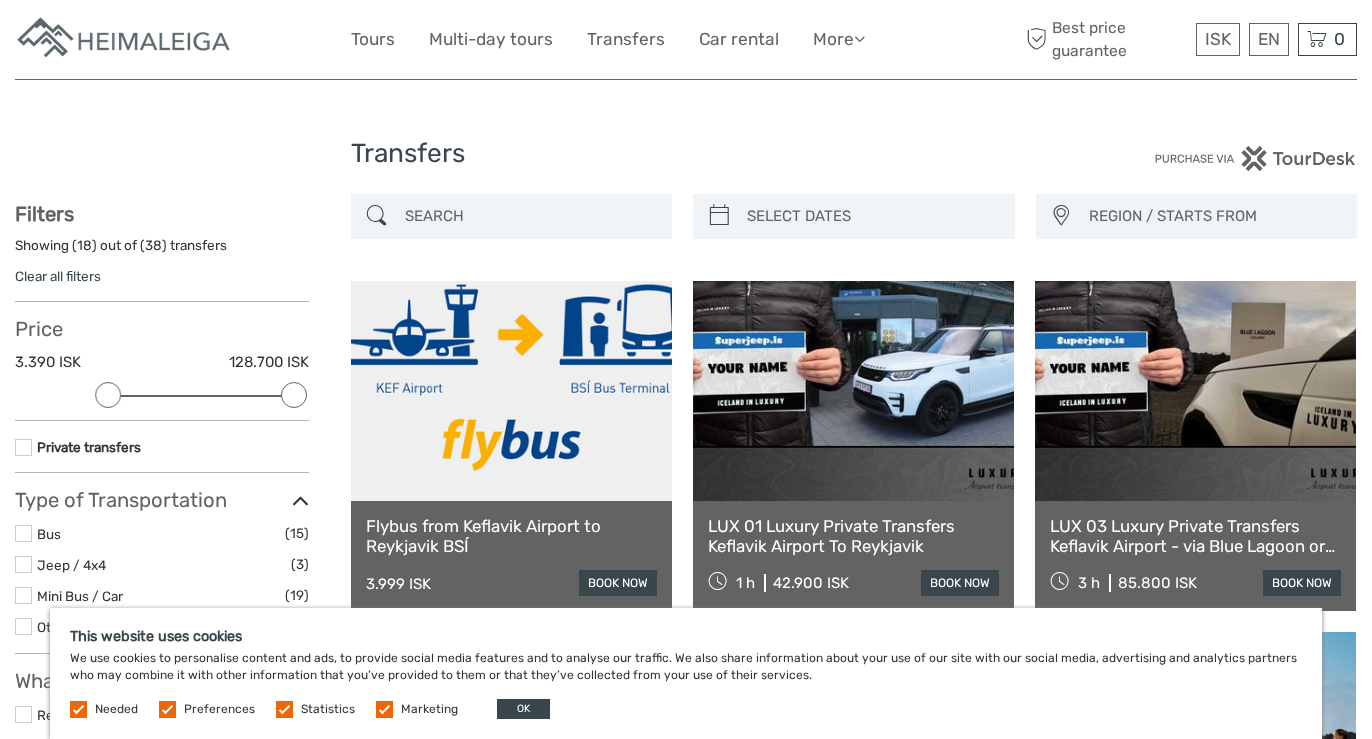 scroll, scrollTop: 0, scrollLeft: 0, axis: both 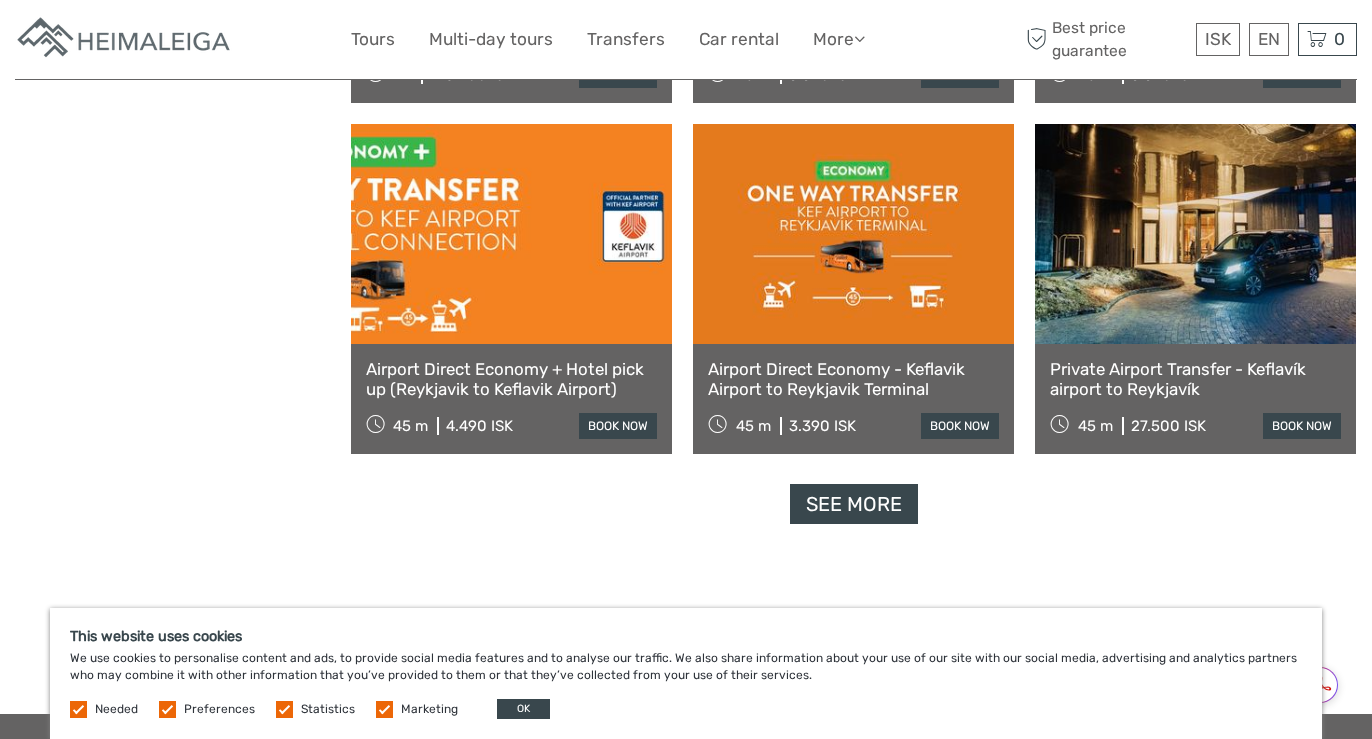 click on "See more" at bounding box center [854, 504] 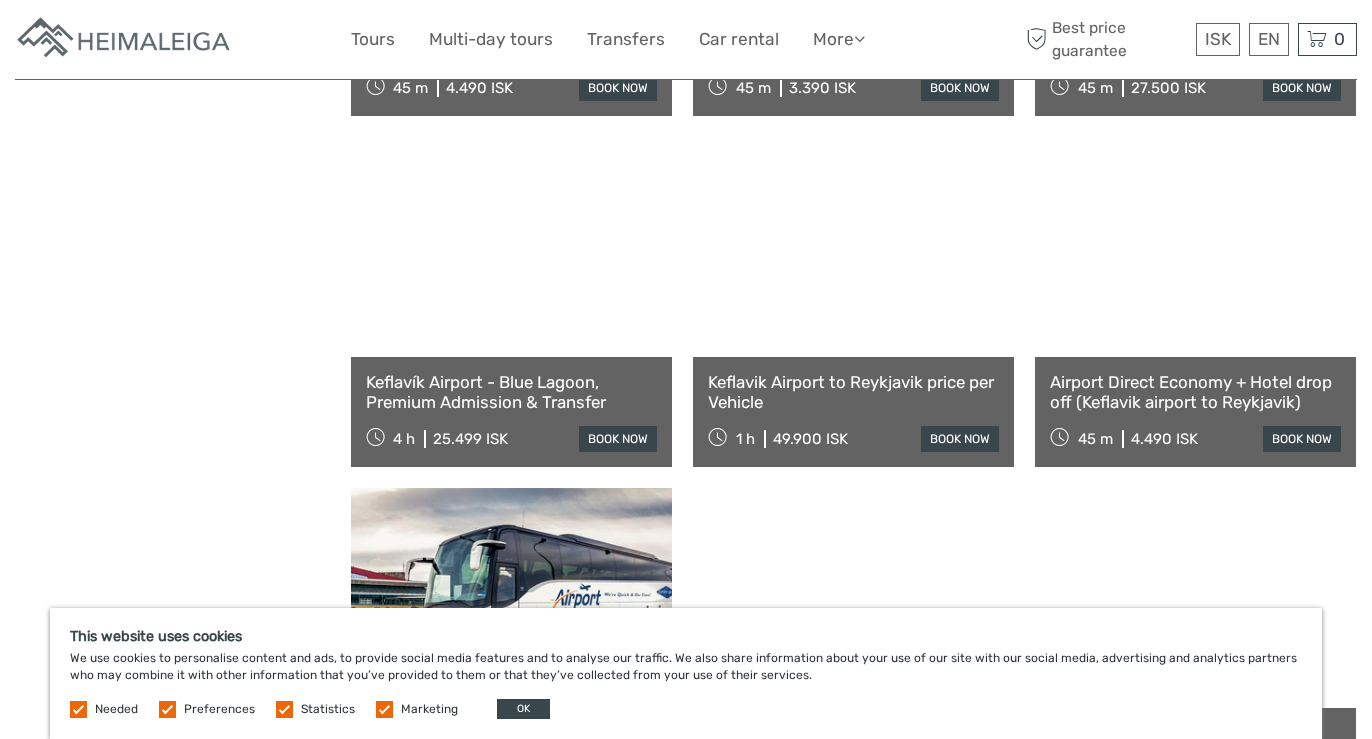 scroll, scrollTop: 2390, scrollLeft: 0, axis: vertical 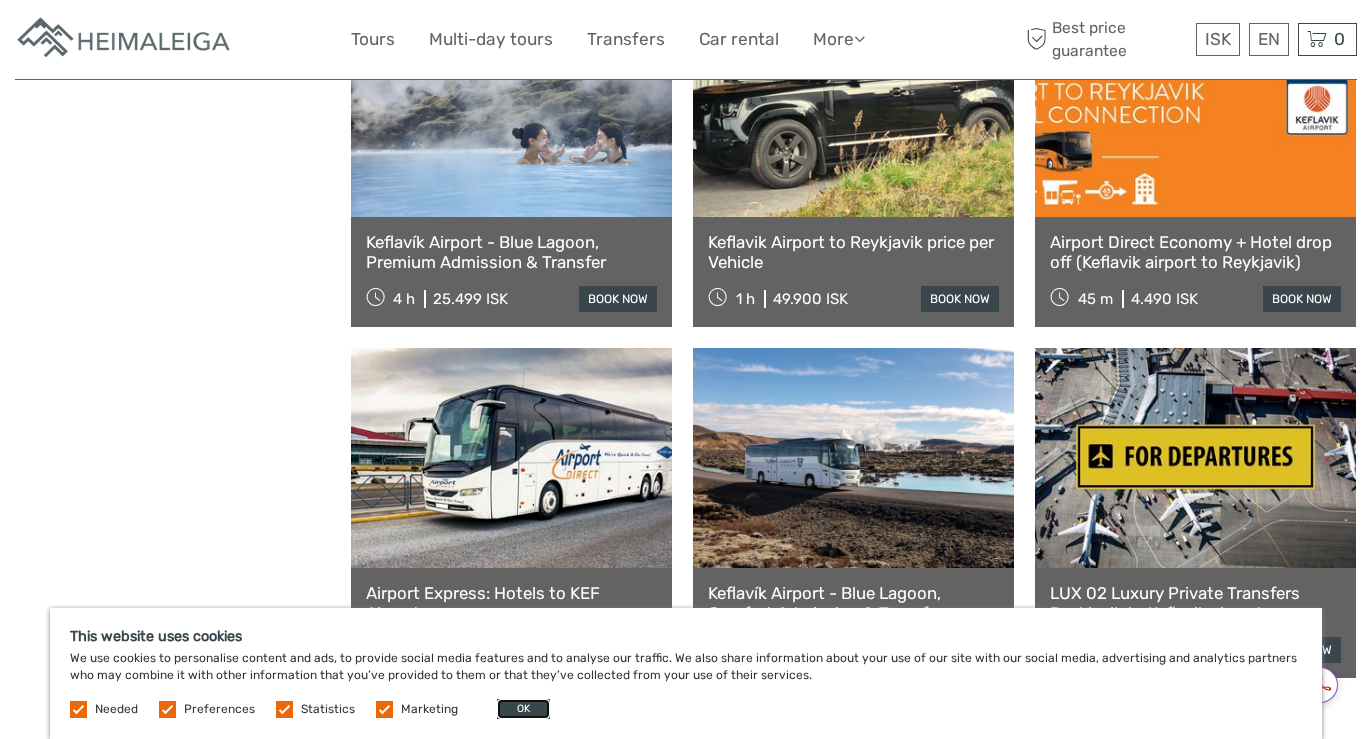 click on "OK" at bounding box center [523, 709] 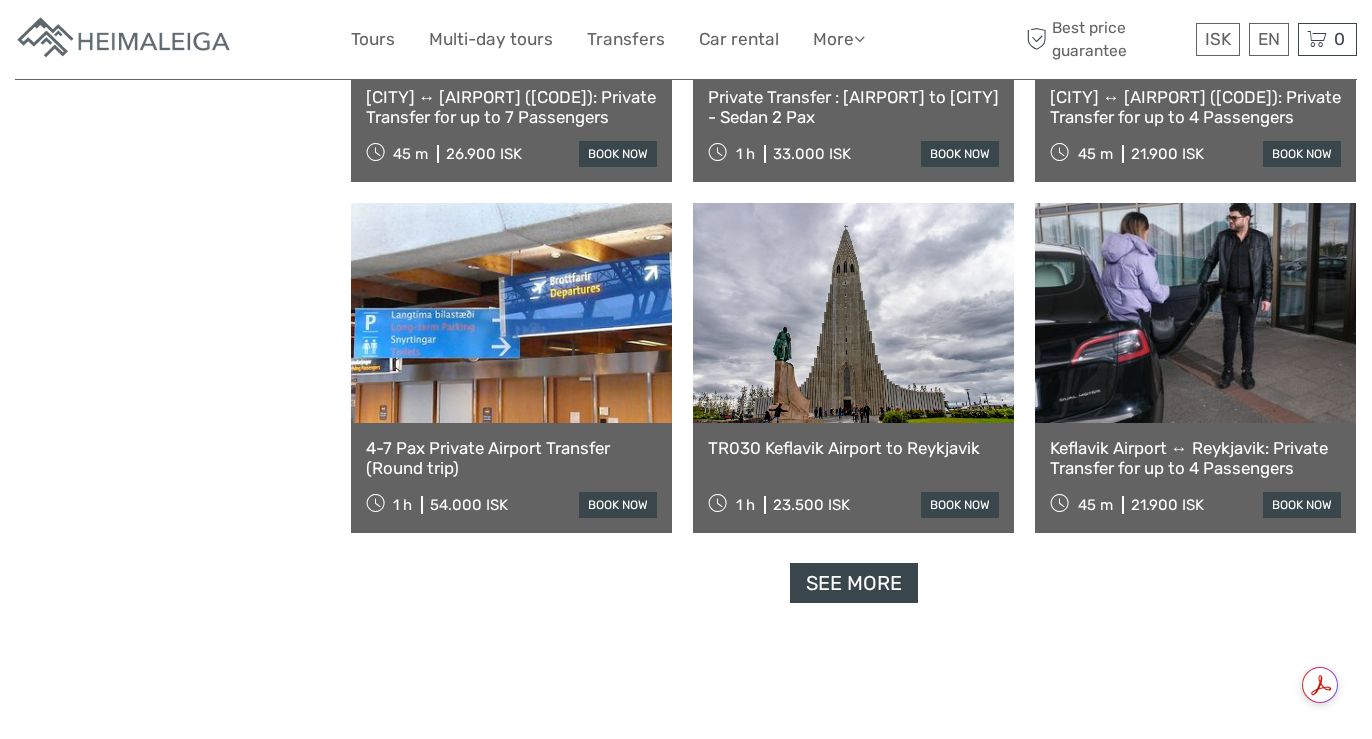 scroll, scrollTop: 3940, scrollLeft: 0, axis: vertical 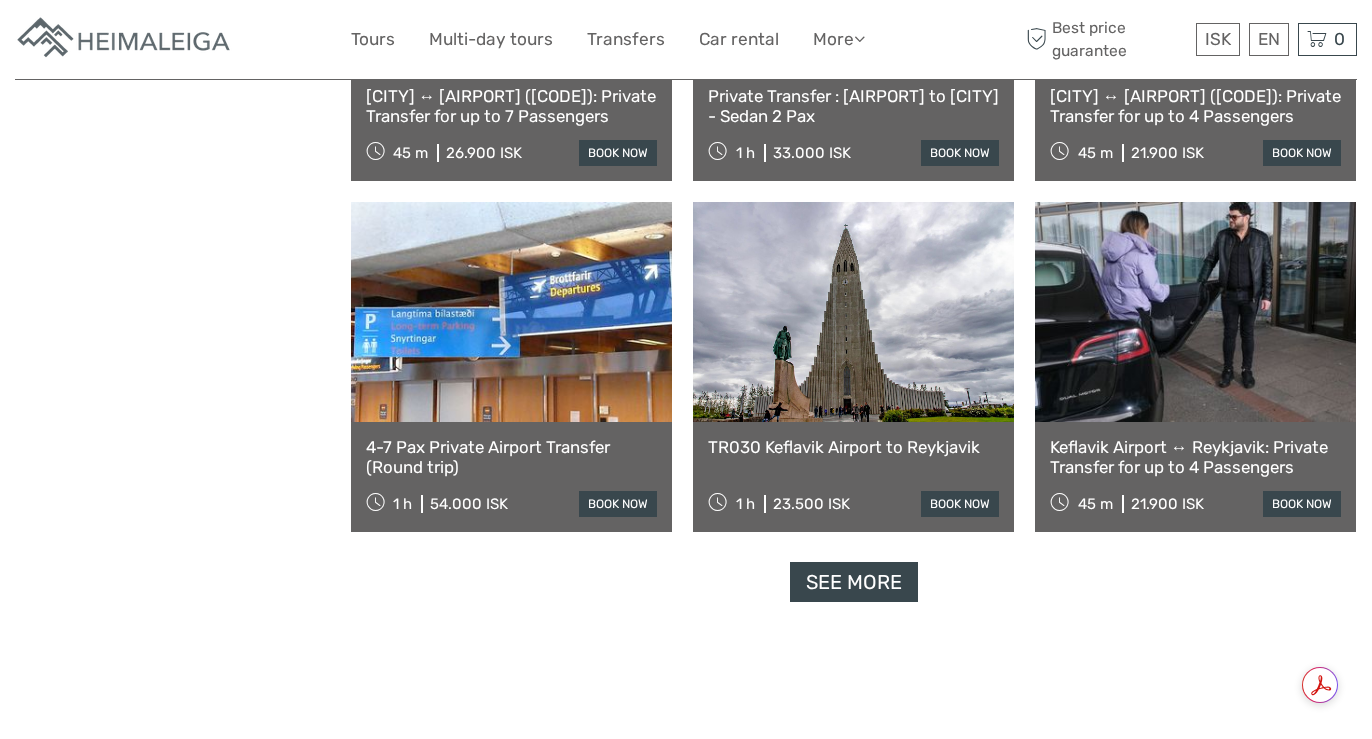 click on "See more" at bounding box center (854, 582) 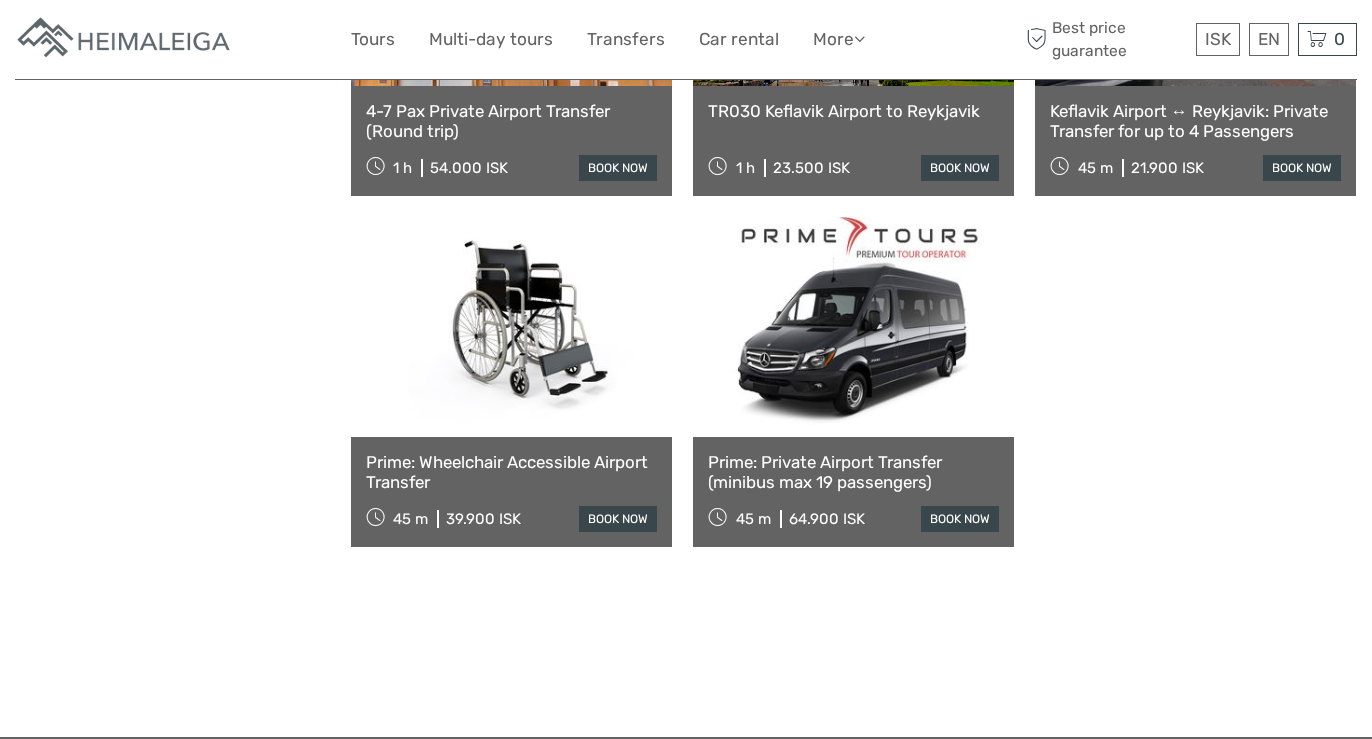 scroll, scrollTop: 4275, scrollLeft: 0, axis: vertical 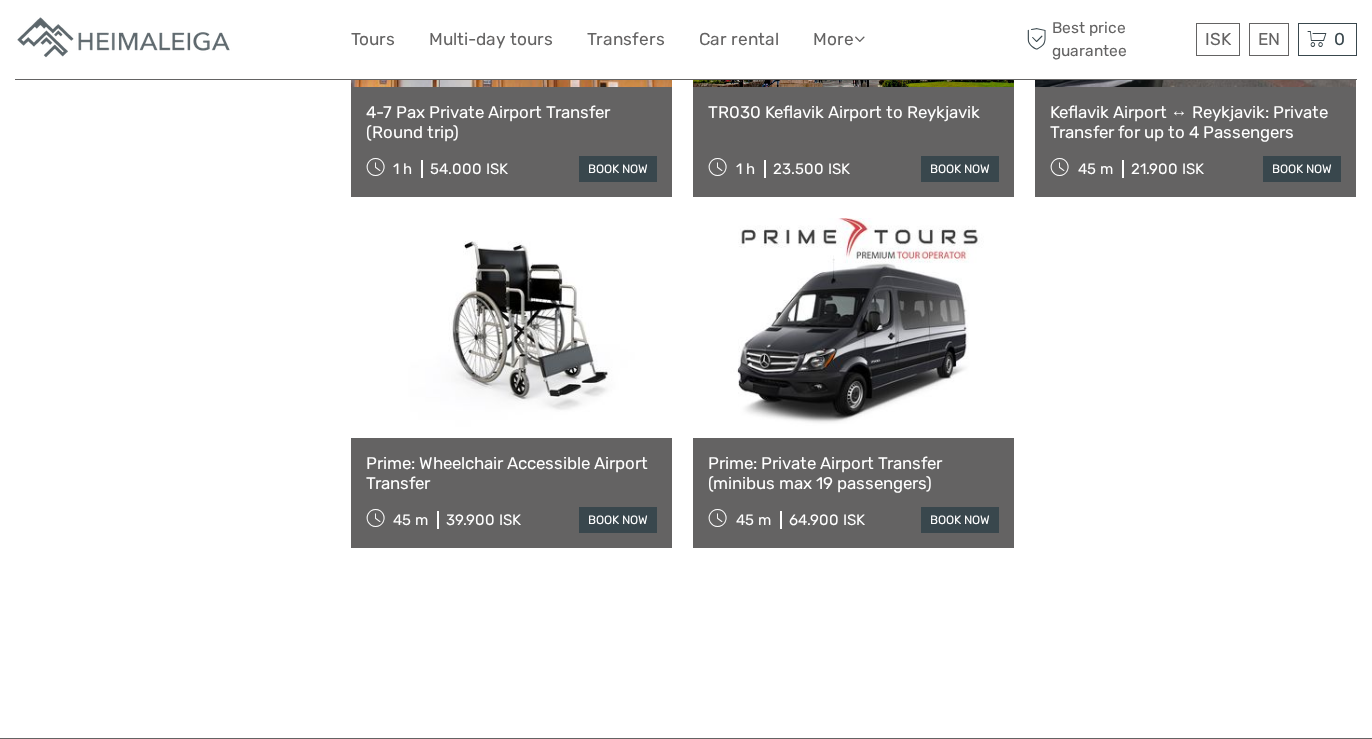 click on "book now" at bounding box center [1302, 169] 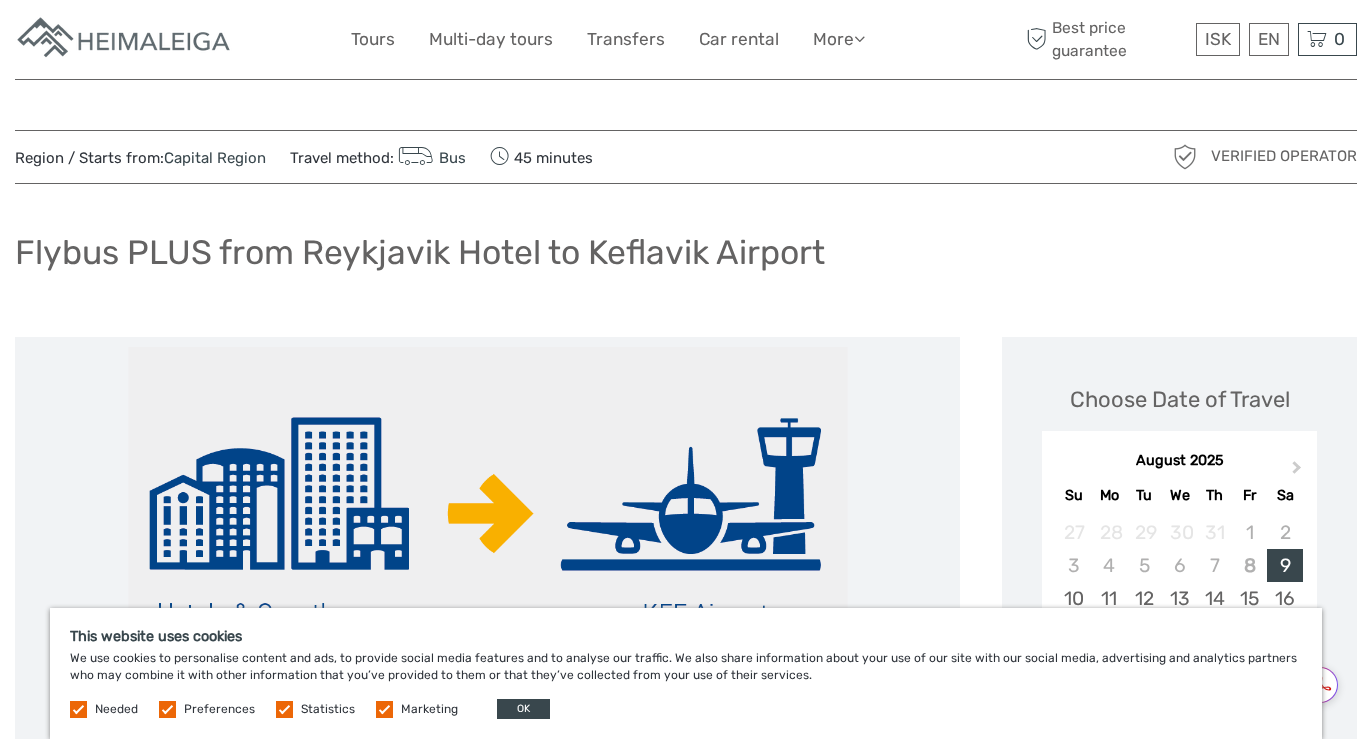scroll, scrollTop: 0, scrollLeft: 0, axis: both 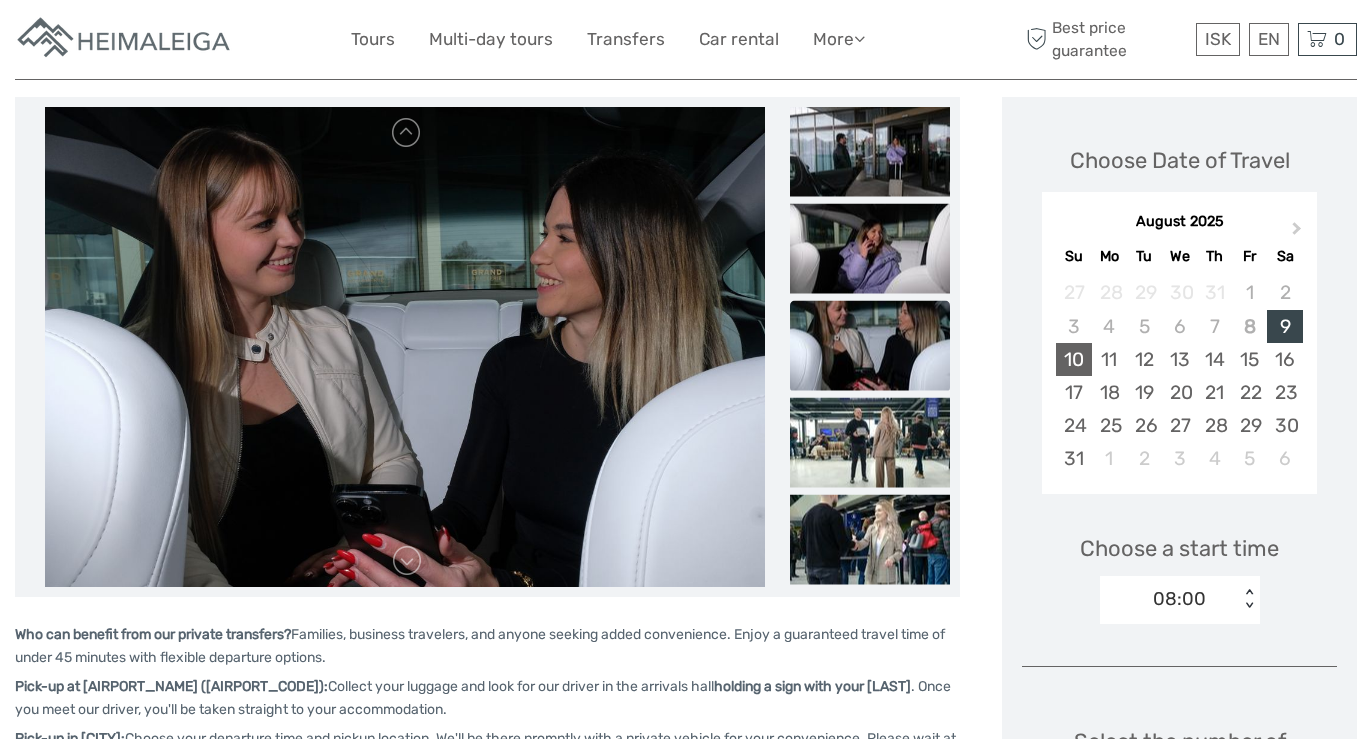 click on "10" at bounding box center [1073, 359] 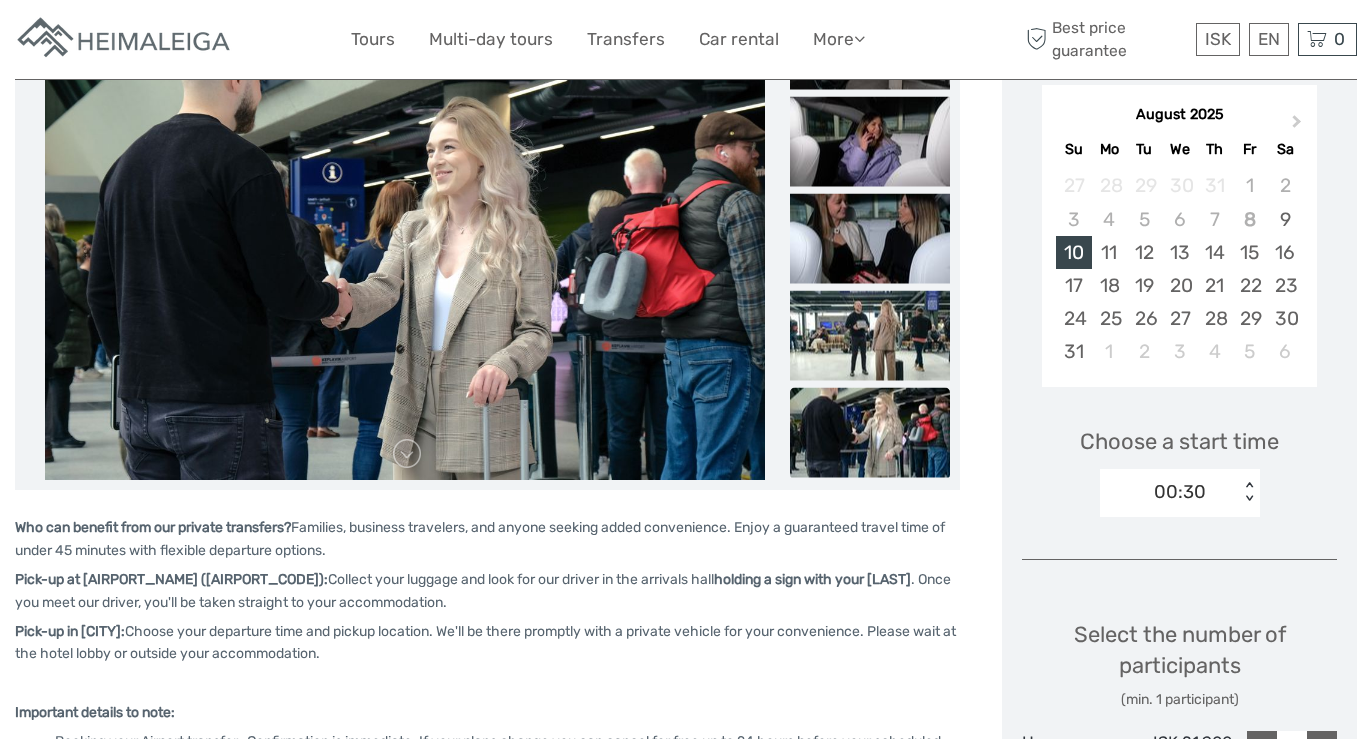 scroll, scrollTop: 480, scrollLeft: 0, axis: vertical 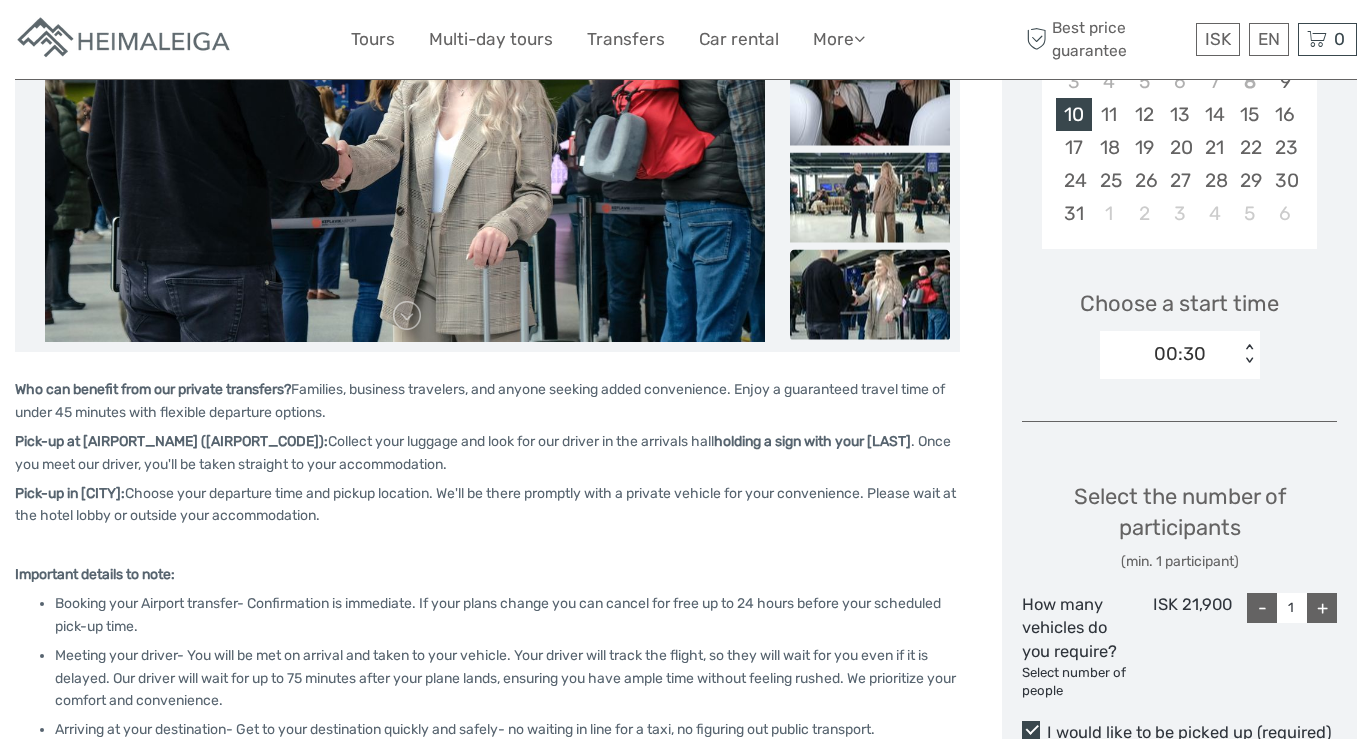 click on "00:30" at bounding box center [1169, 354] 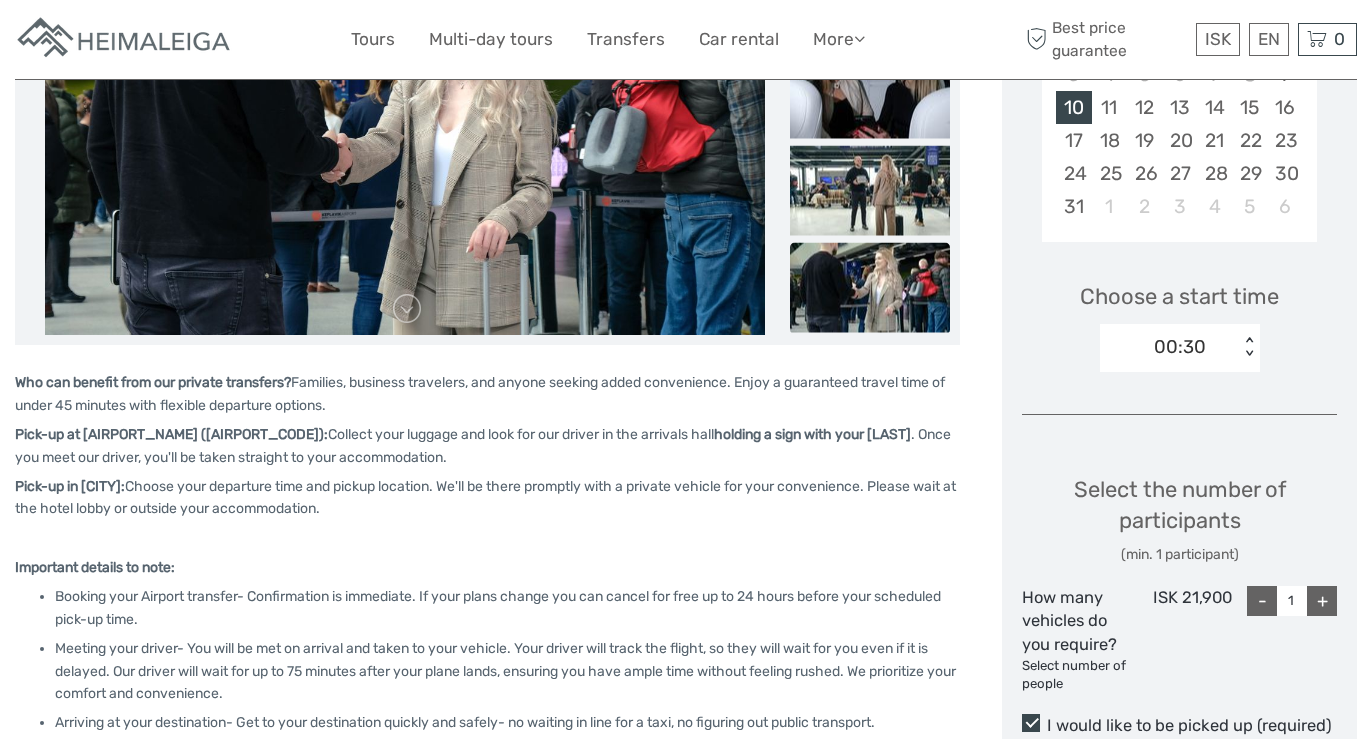 scroll, scrollTop: 393, scrollLeft: 0, axis: vertical 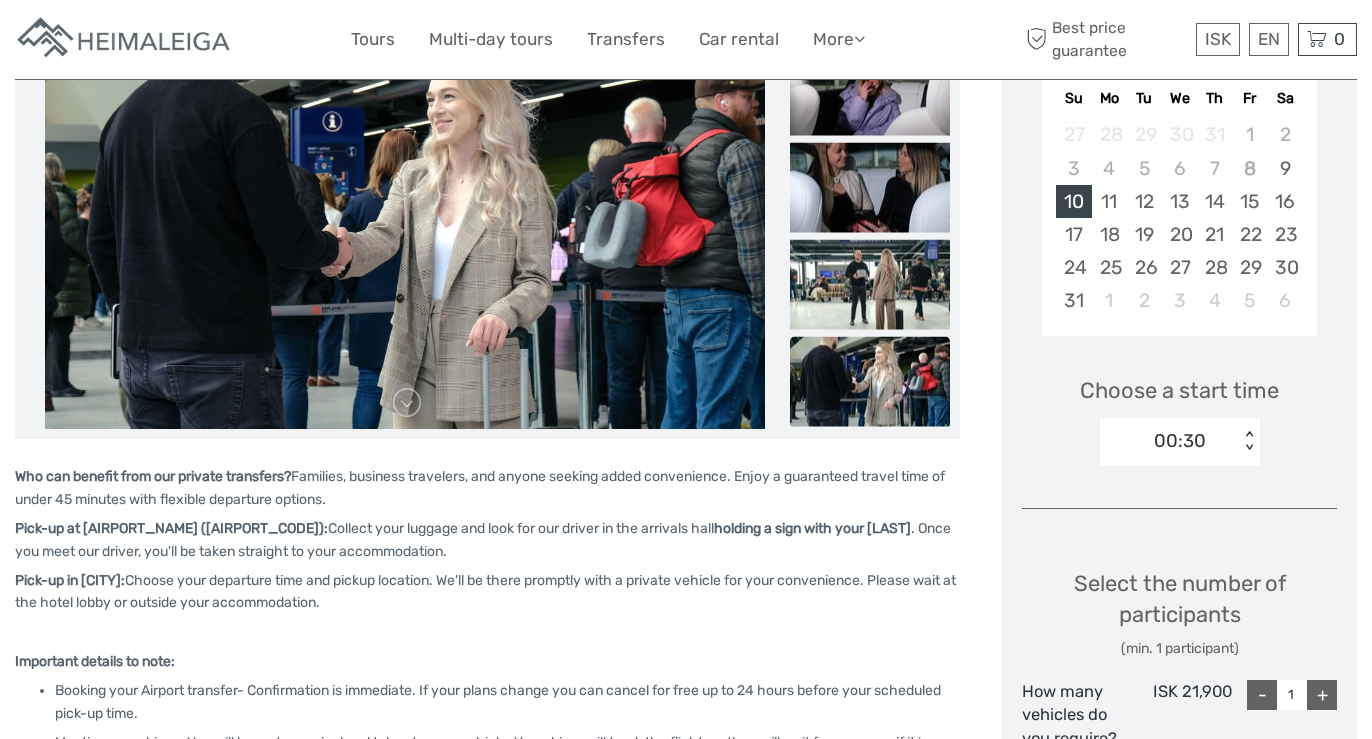 click on "00:30" at bounding box center (1169, 441) 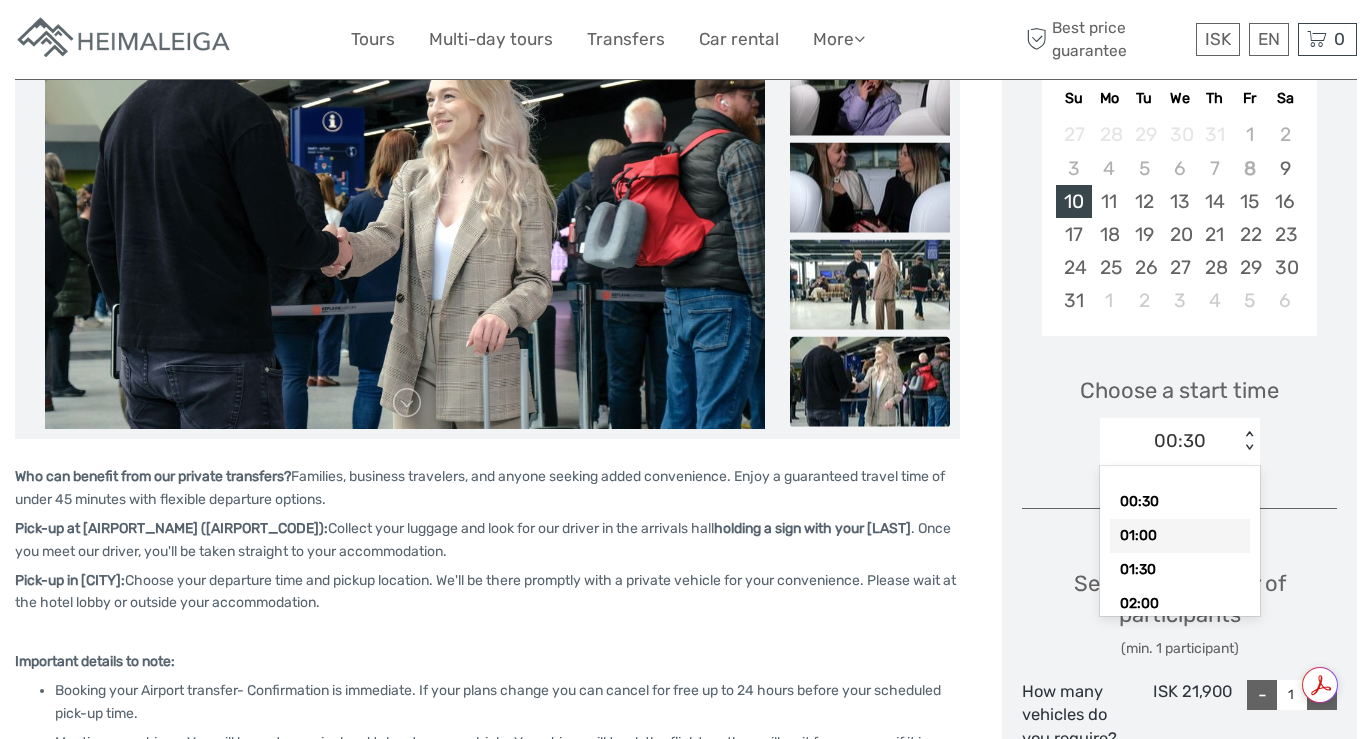 scroll, scrollTop: 496, scrollLeft: 0, axis: vertical 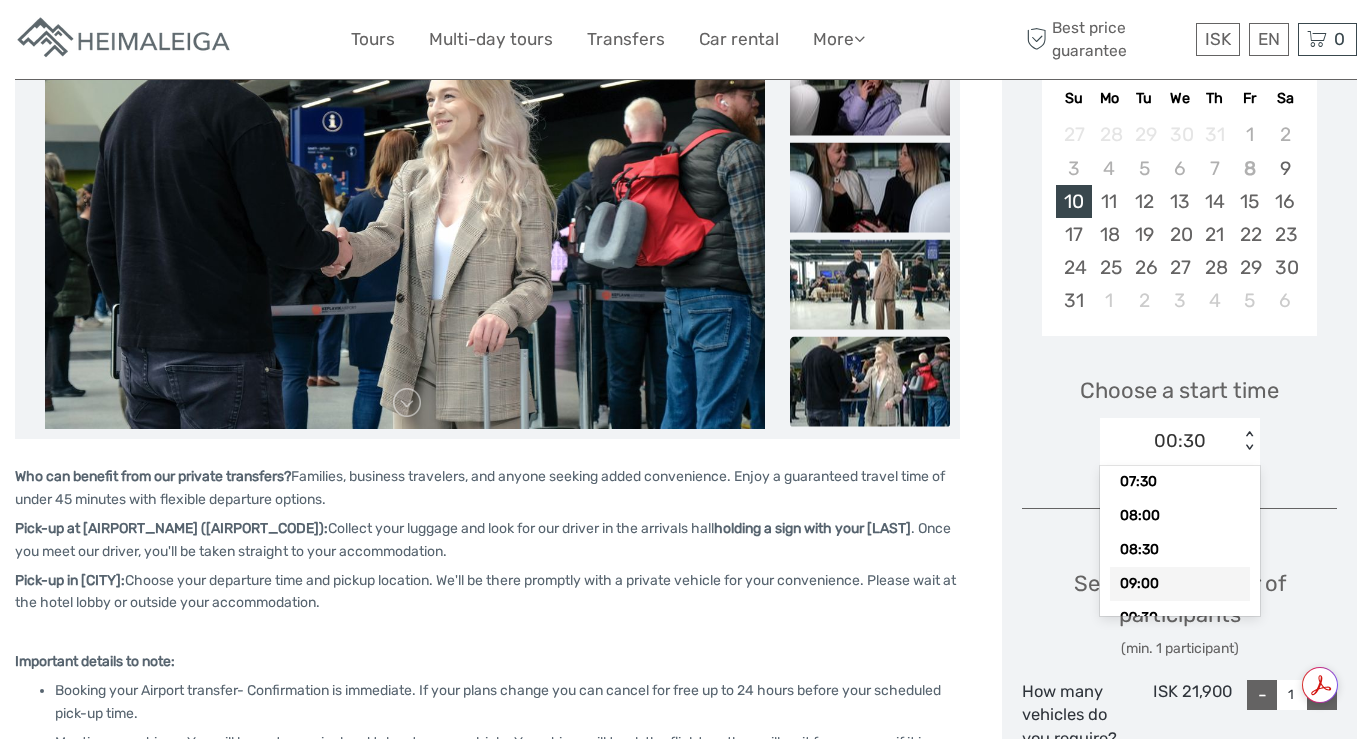 click on "09:00" at bounding box center [1180, 584] 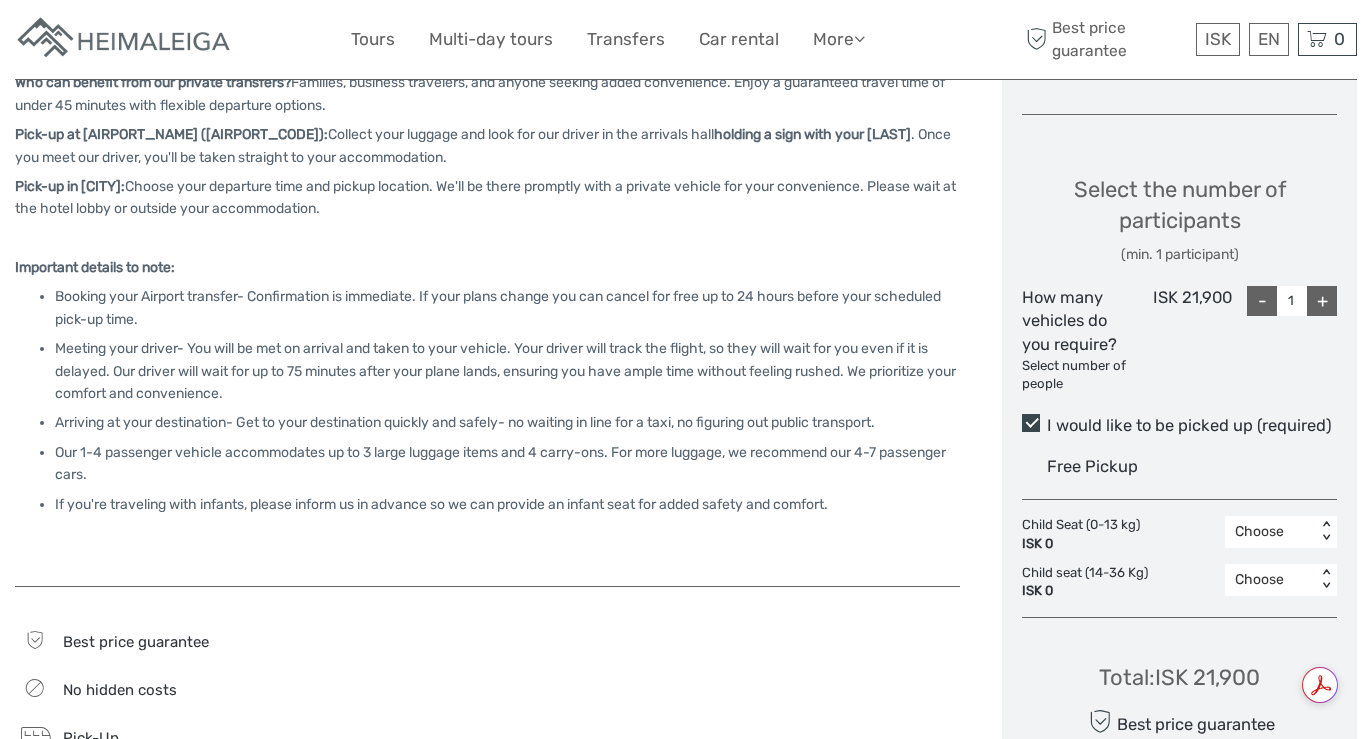 scroll, scrollTop: 935, scrollLeft: 0, axis: vertical 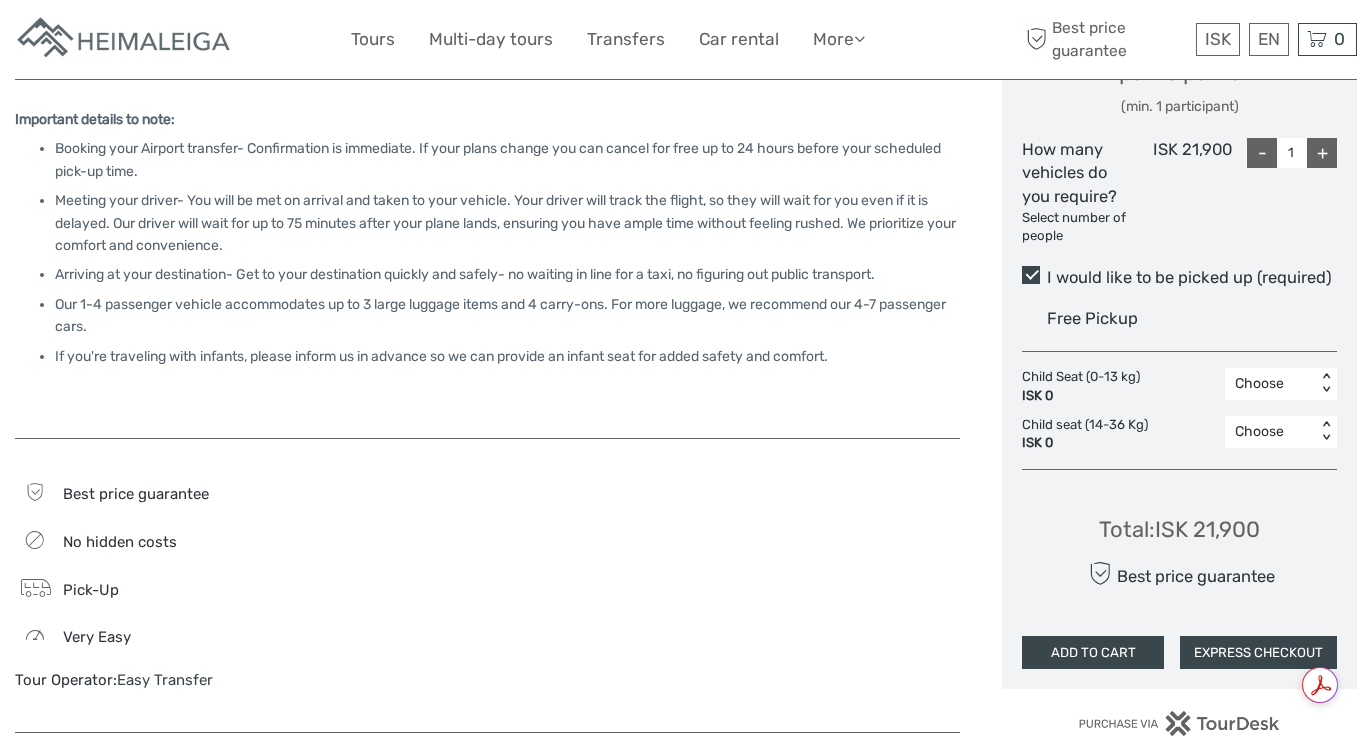 click on "ADD TO CART" at bounding box center (1093, 653) 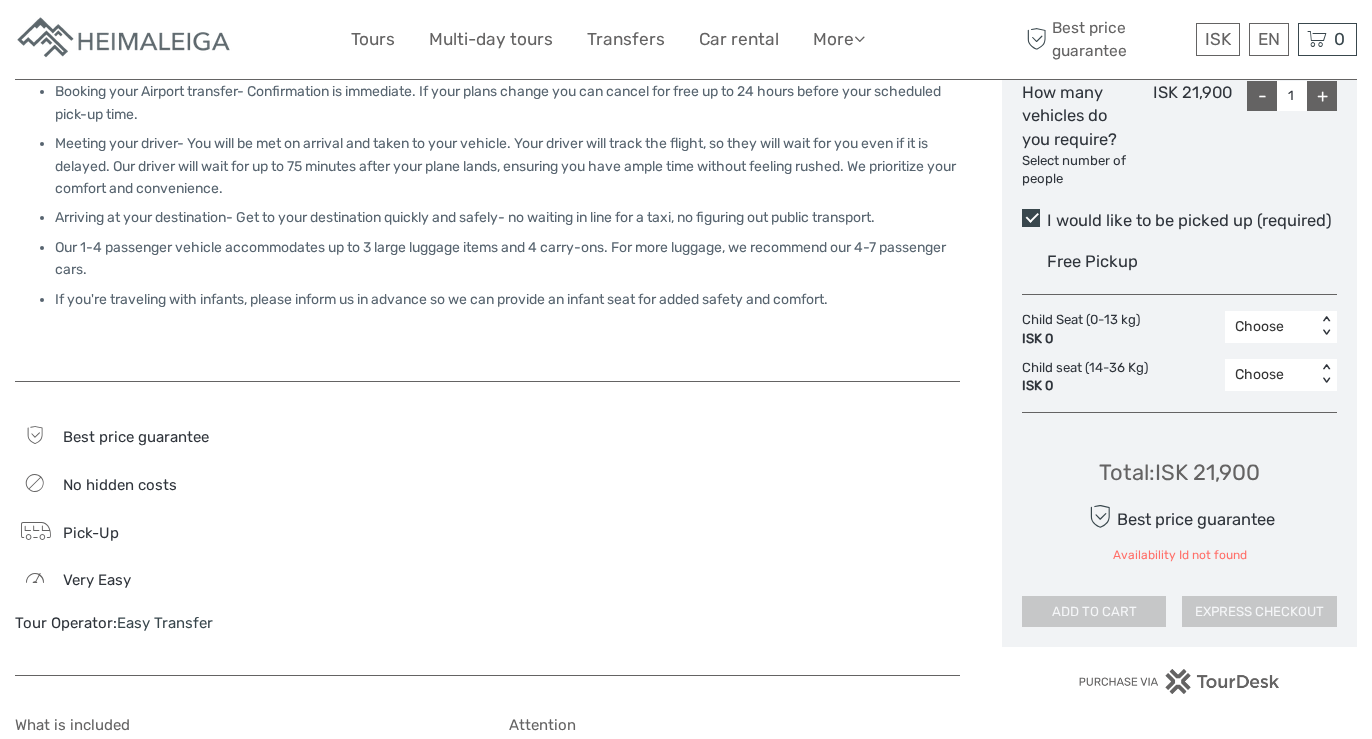 scroll, scrollTop: 1021, scrollLeft: 0, axis: vertical 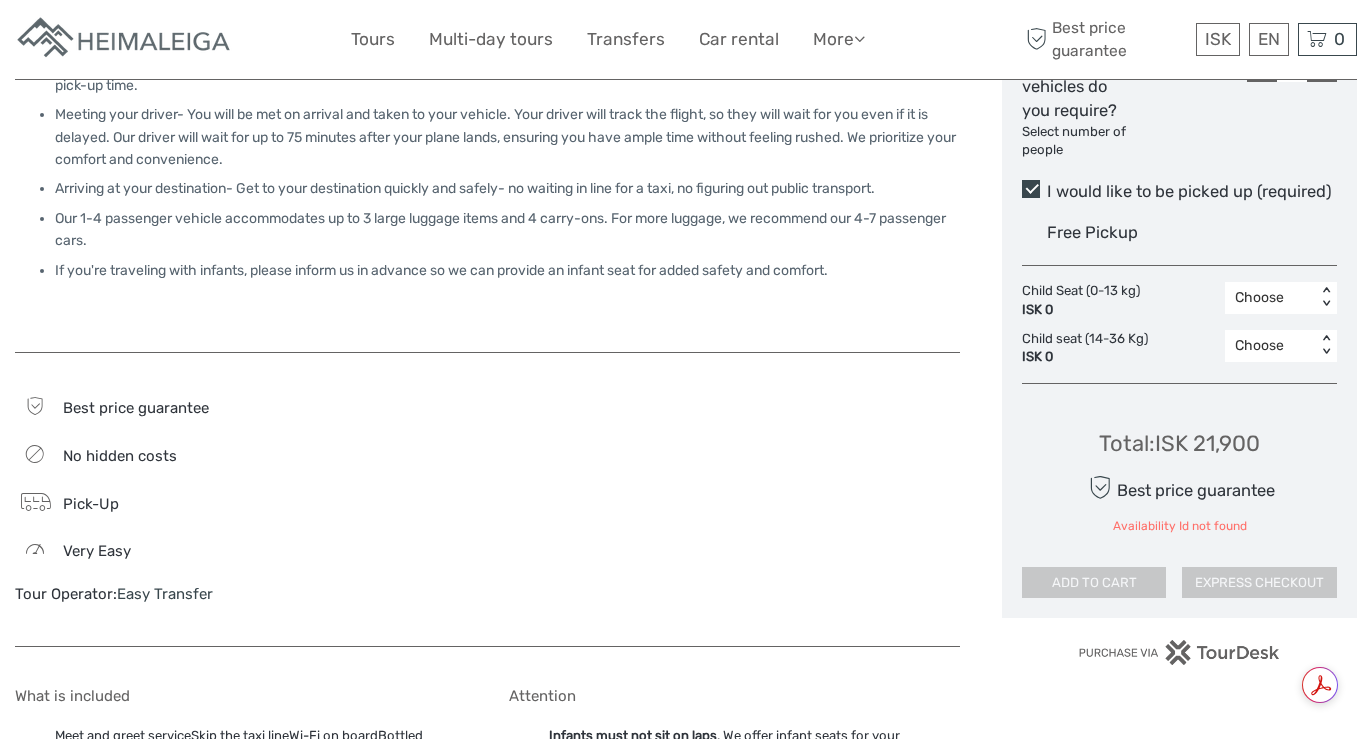 click on "Best price guarantee" at bounding box center [1179, 487] 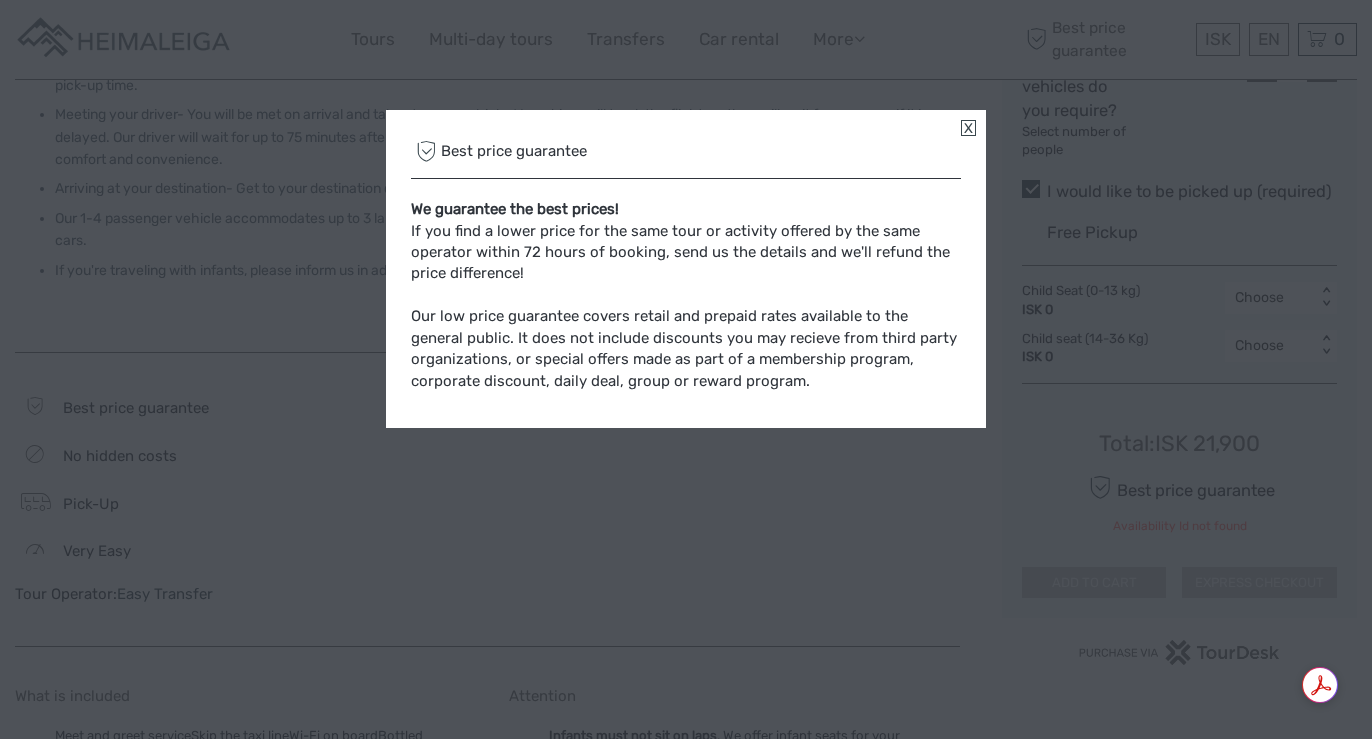 click at bounding box center [968, 128] 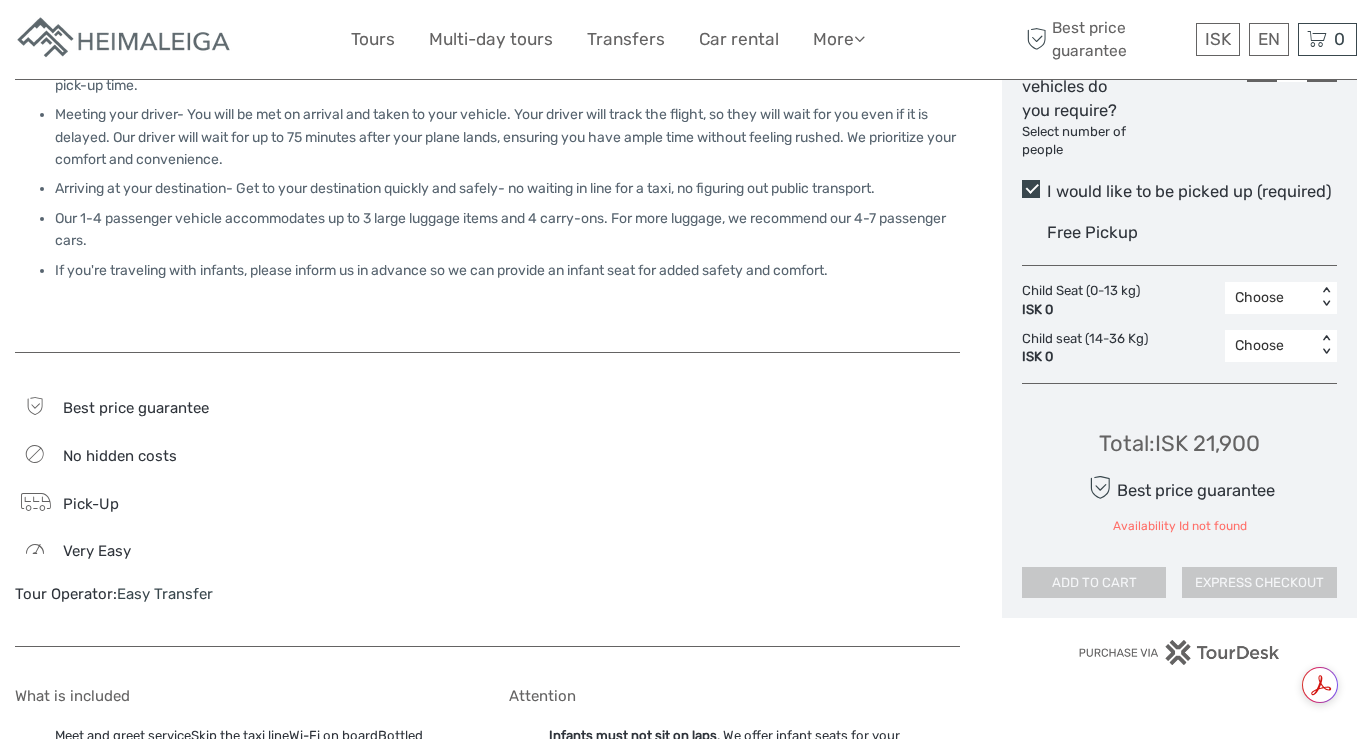 click on "Choose Date of Travel Next Month August 2025 Su Mo Tu We Th Fr Sa 27 28 29 30 31 1 2 3 4 5 6 7 8 9 10 11 12 13 14 15 16 17 18 19 20 21 22 23 24 25 26 27 28 29 30 31 1 2 3 4 5 6 Choose a start time 09:00 < > Select the number of participants (min. 1 participant) How many vehicles do you require?  Select number of people ISK 21,900 - 1 + I would like to be picked up (required) Free Pickup Child Seat (0-13 kg) ISK 0 Choose < > Child seat (14-36 Kg) ISK 0 Choose < > Total :  ISK 21,900 Best price guarantee Availability Id not found ADD TO CART EXPRESS CHECKOUT" at bounding box center [1179, -36] 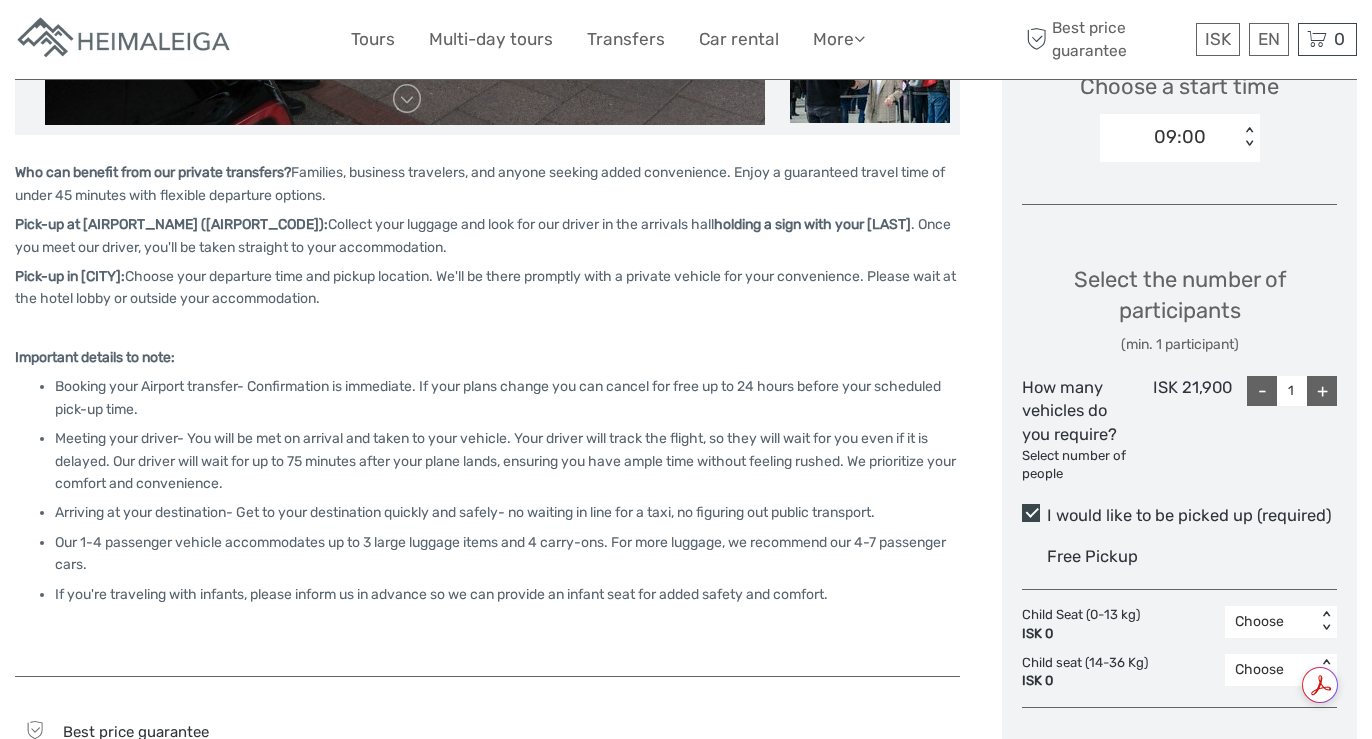 scroll, scrollTop: 612, scrollLeft: 0, axis: vertical 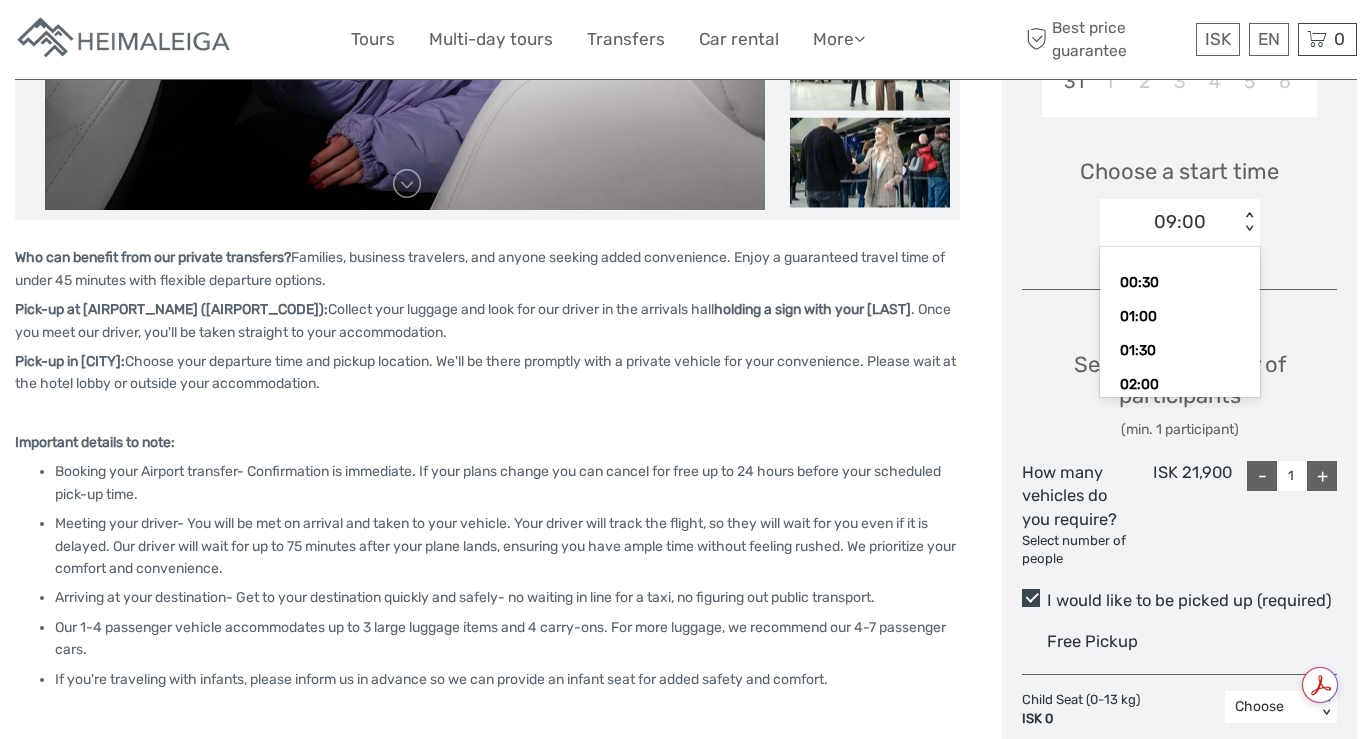 click on "09:00" at bounding box center [1169, 222] 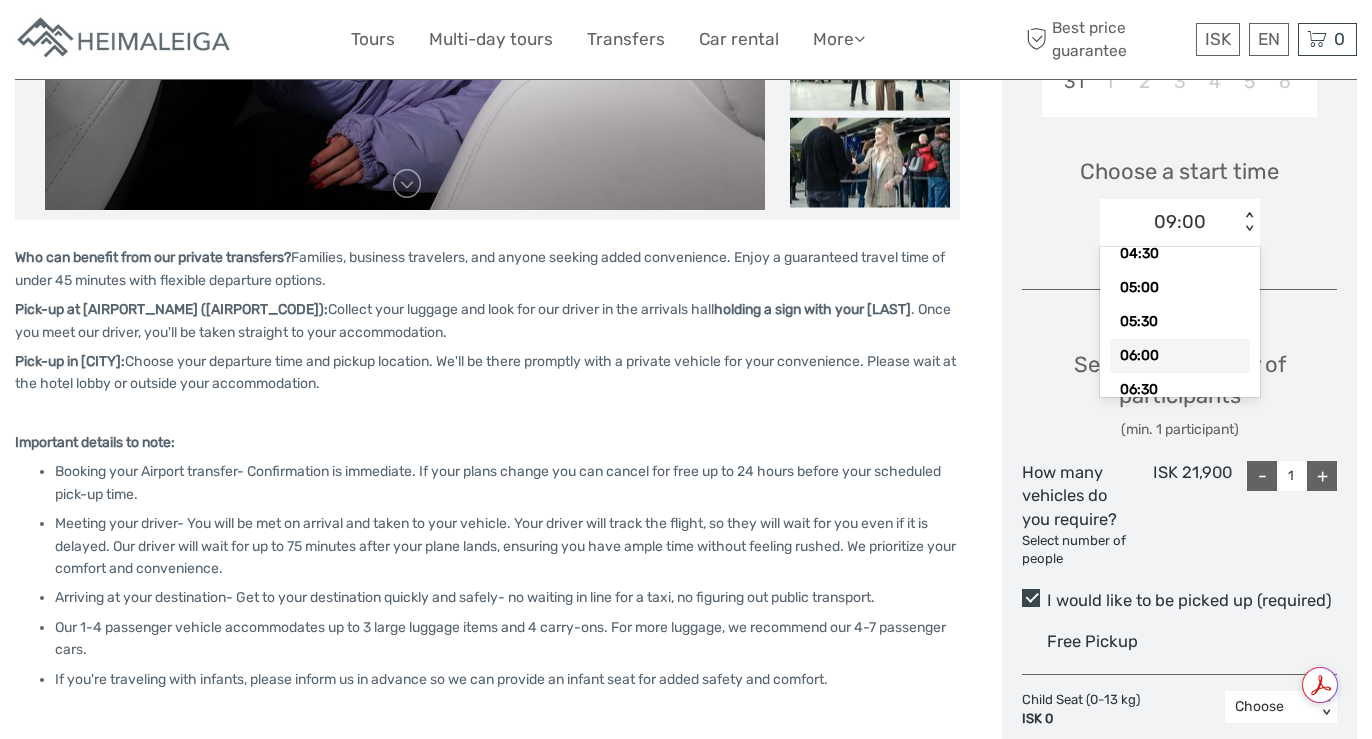 scroll, scrollTop: 501, scrollLeft: 0, axis: vertical 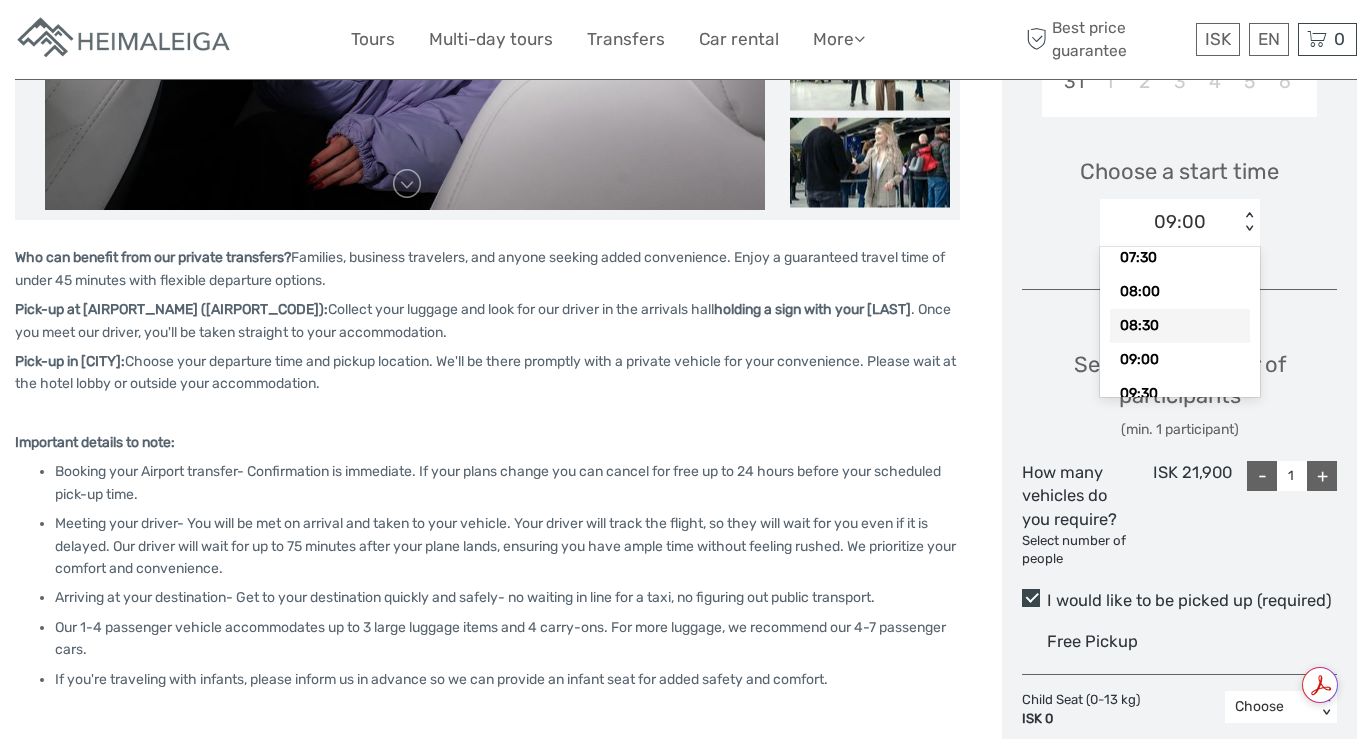 click on "08:30" at bounding box center [1180, 326] 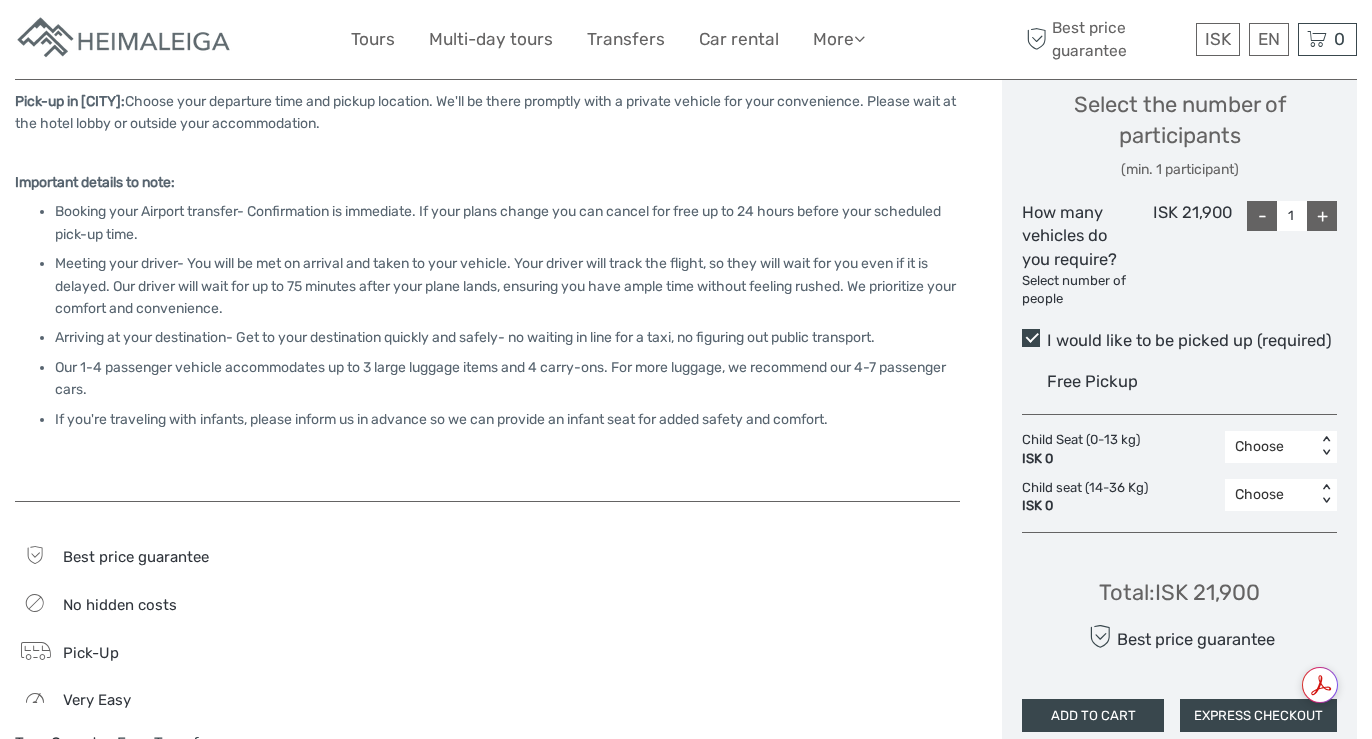scroll, scrollTop: 1176, scrollLeft: 0, axis: vertical 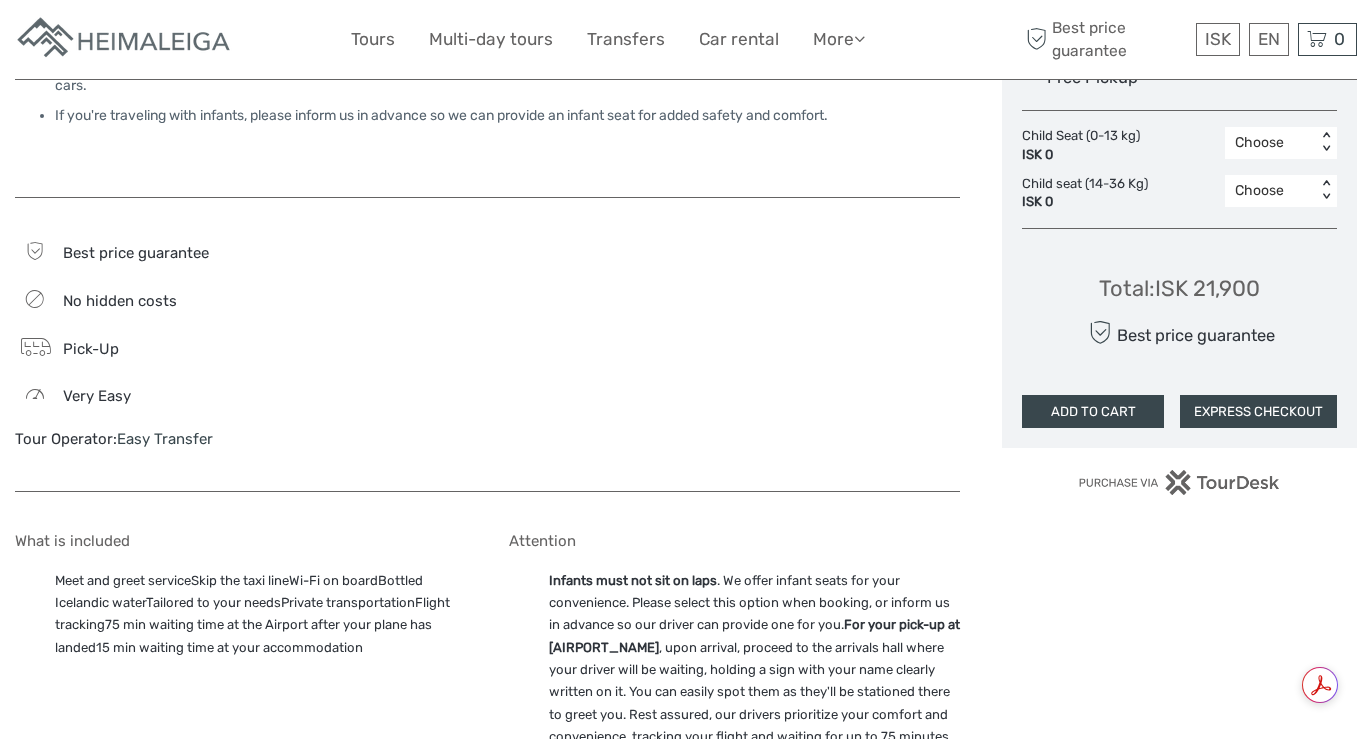 click on "ADD TO CART" at bounding box center (1093, 412) 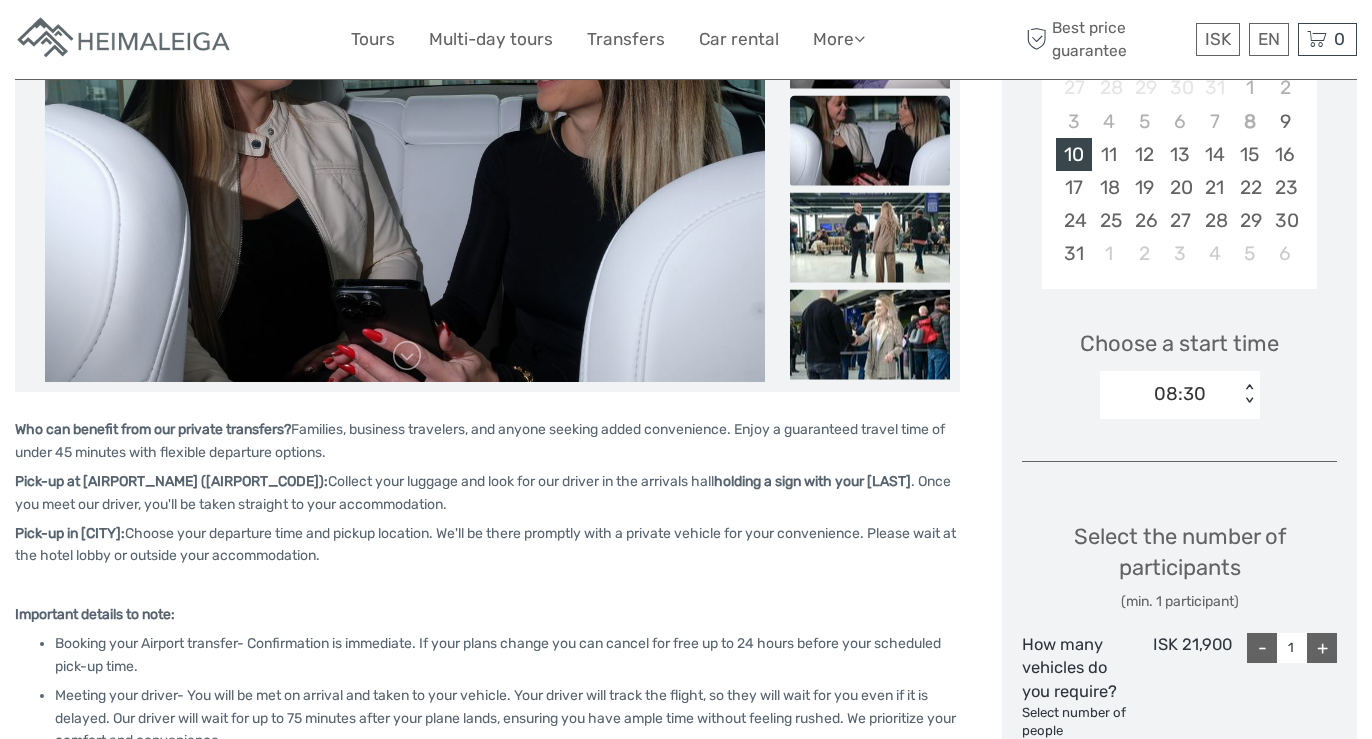 scroll, scrollTop: 0, scrollLeft: 0, axis: both 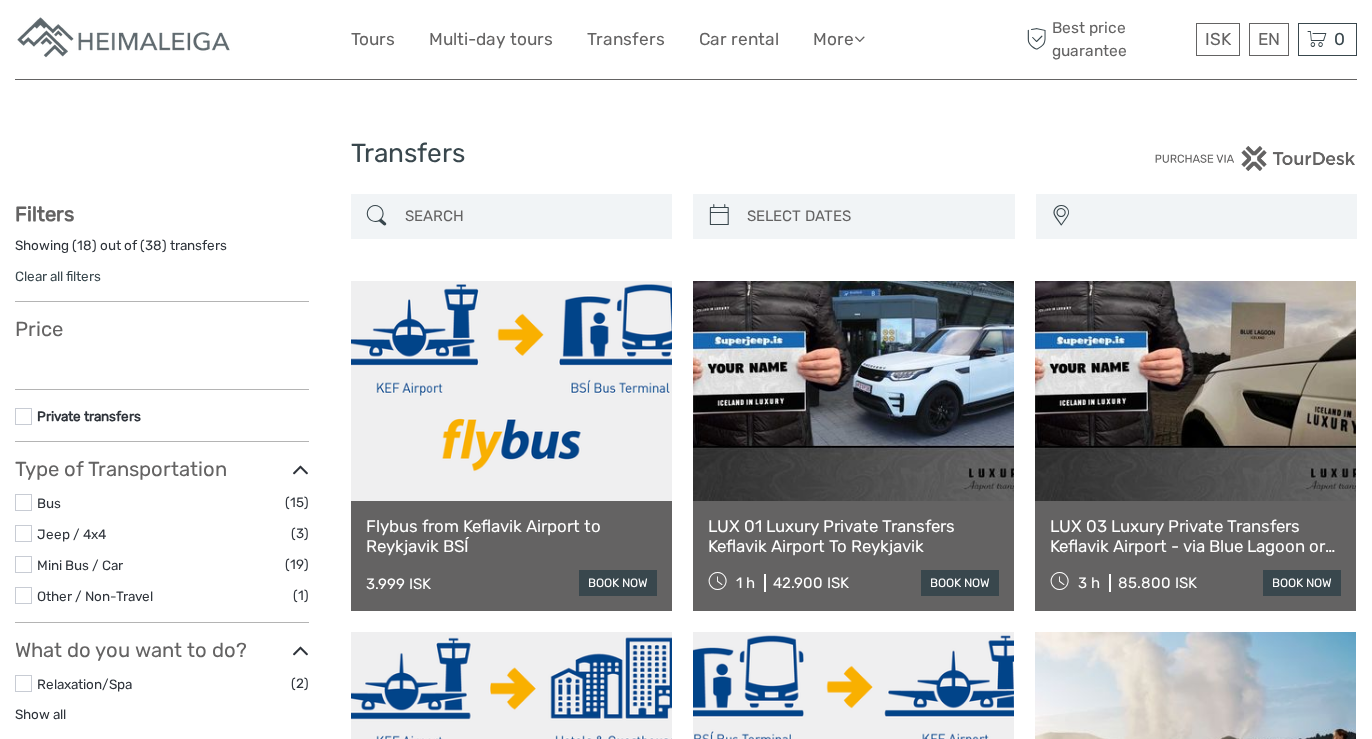 select 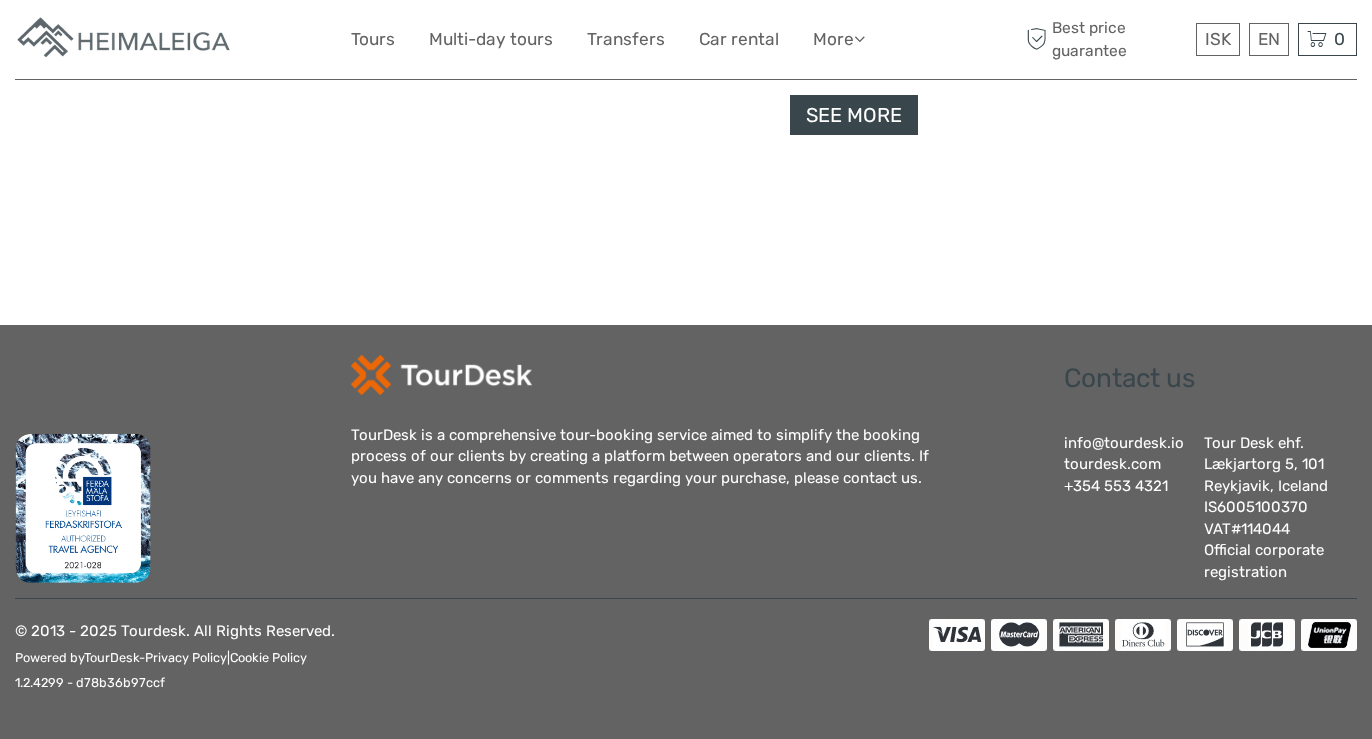 select 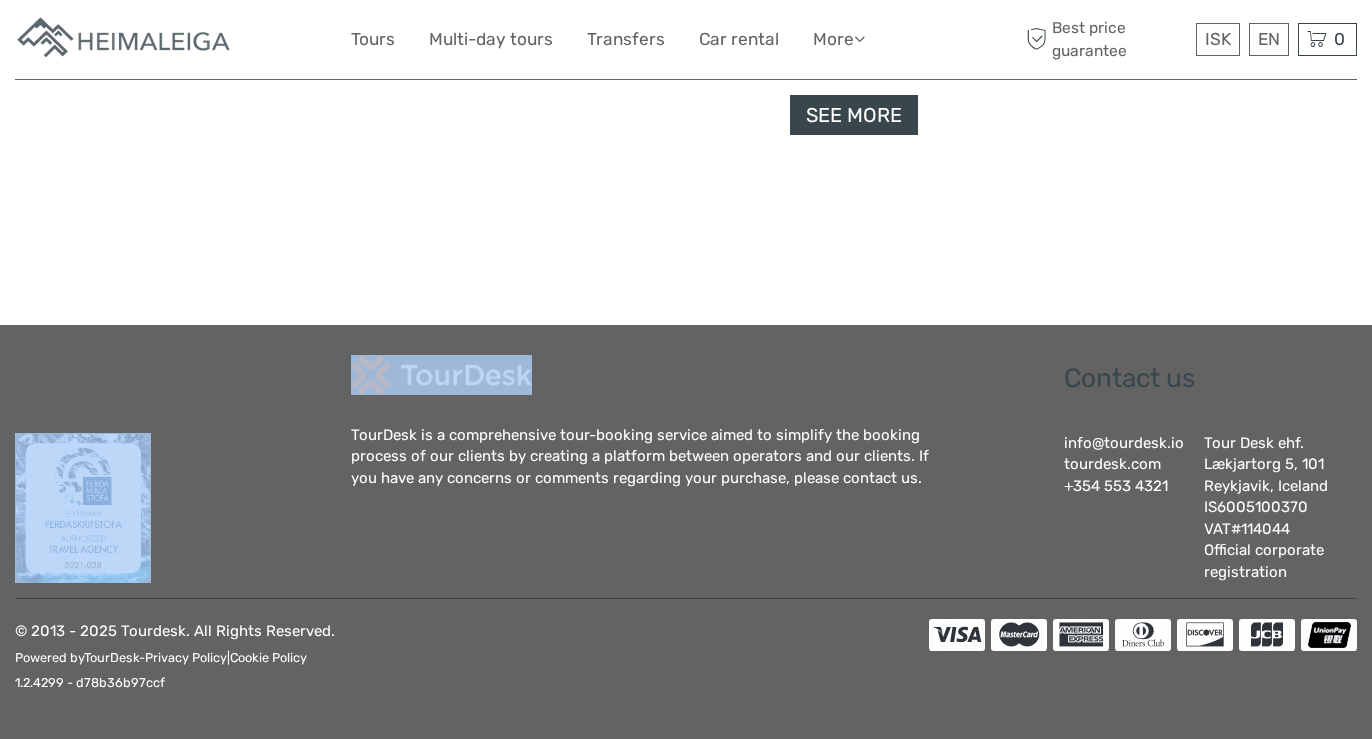 drag, startPoint x: 595, startPoint y: 243, endPoint x: 884, endPoint y: 368, distance: 314.87457 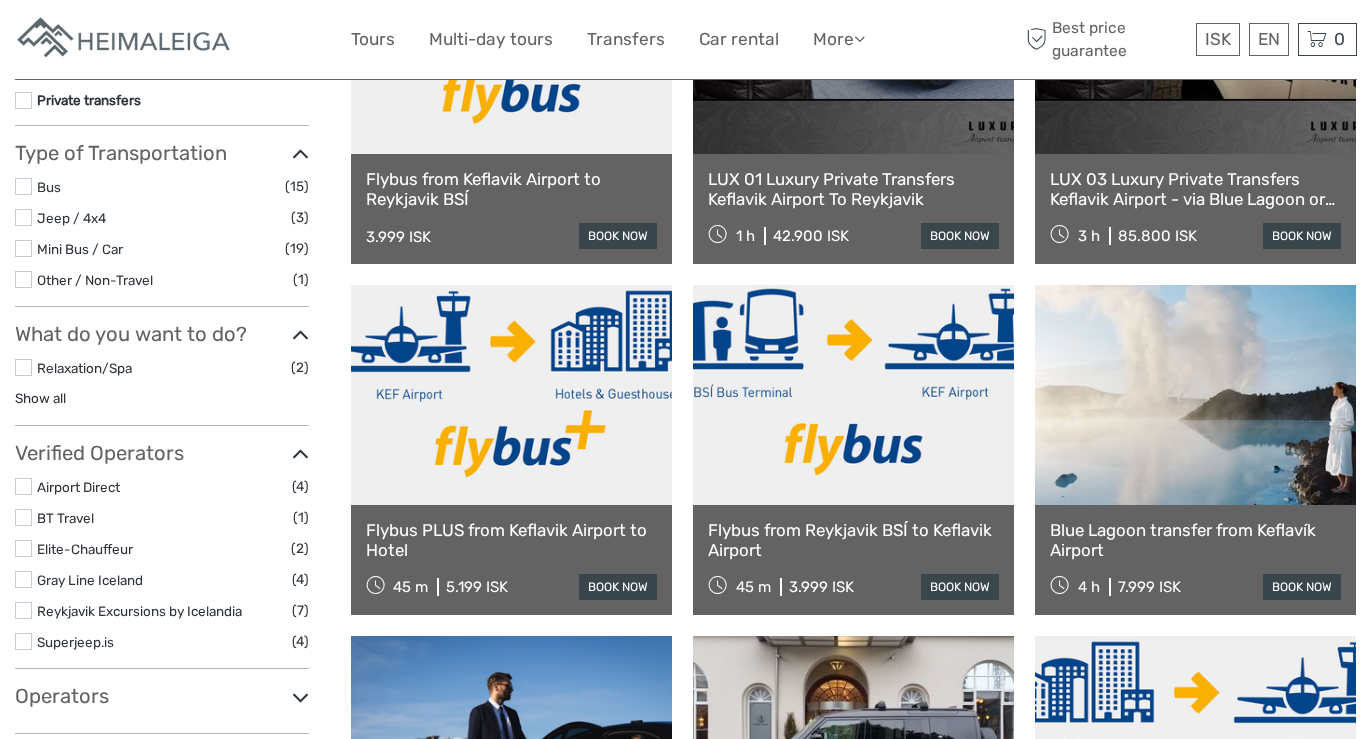 scroll, scrollTop: 0, scrollLeft: 0, axis: both 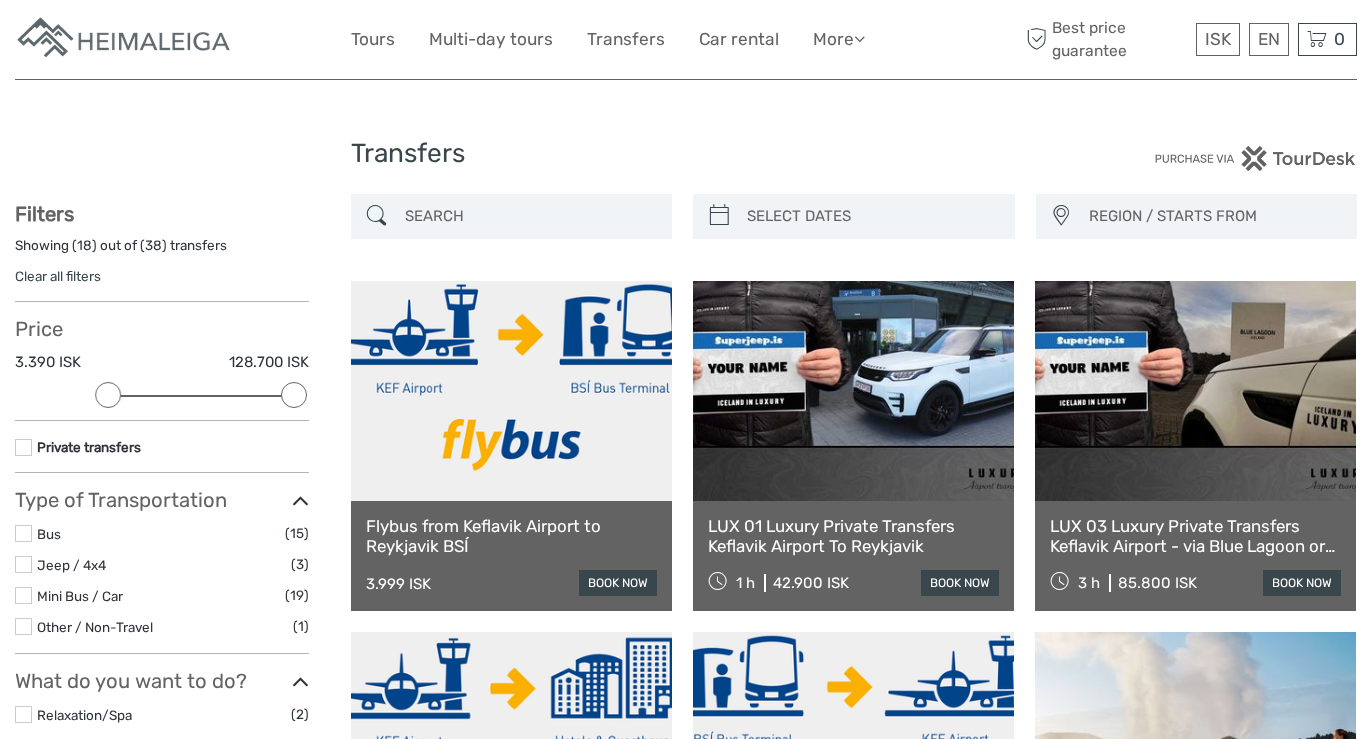 click on "book now" at bounding box center (618, 583) 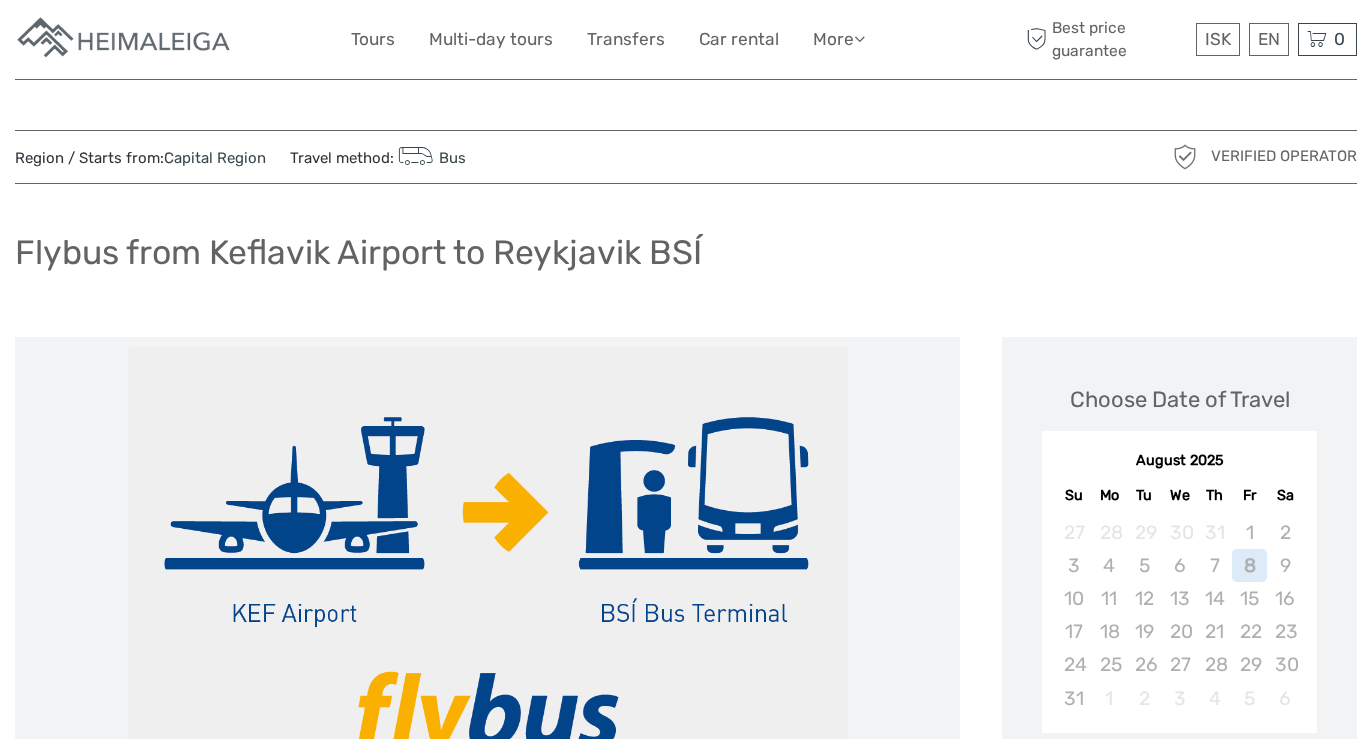 scroll, scrollTop: 292, scrollLeft: 0, axis: vertical 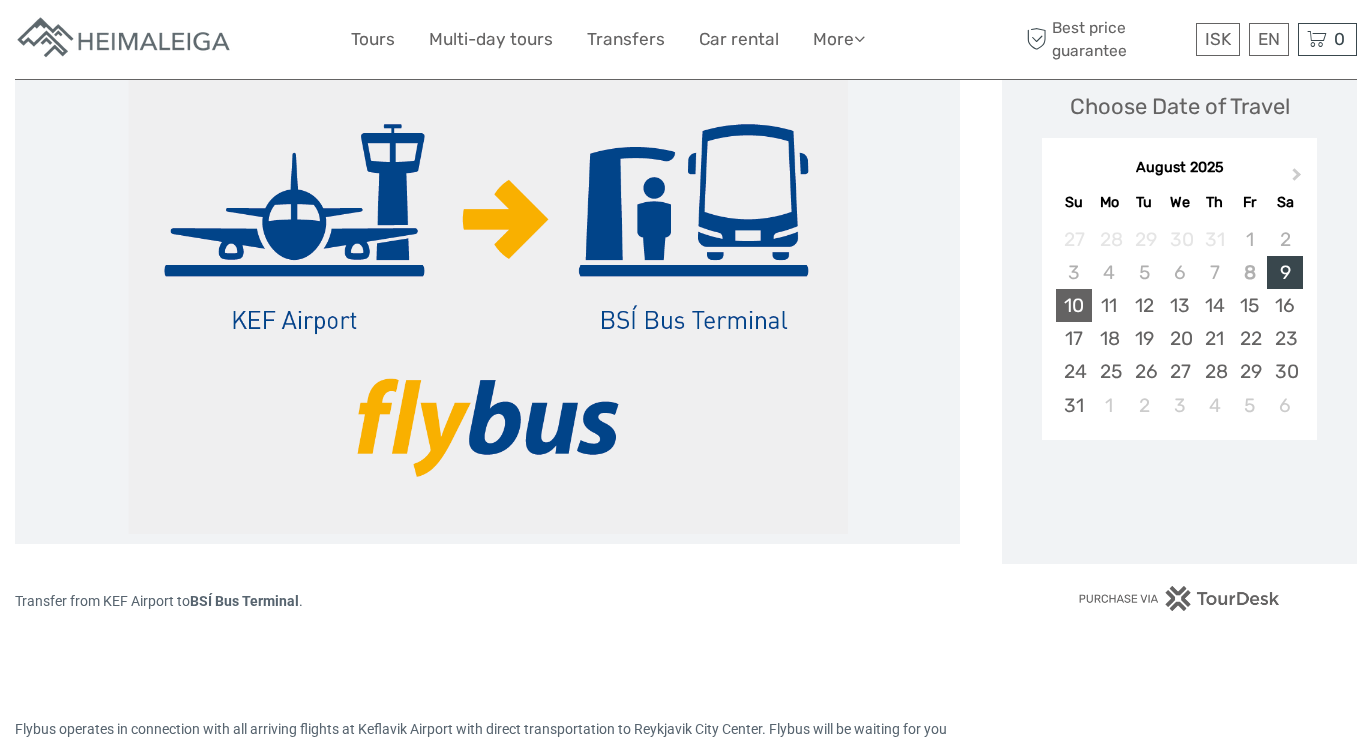click on "10" at bounding box center [1073, 305] 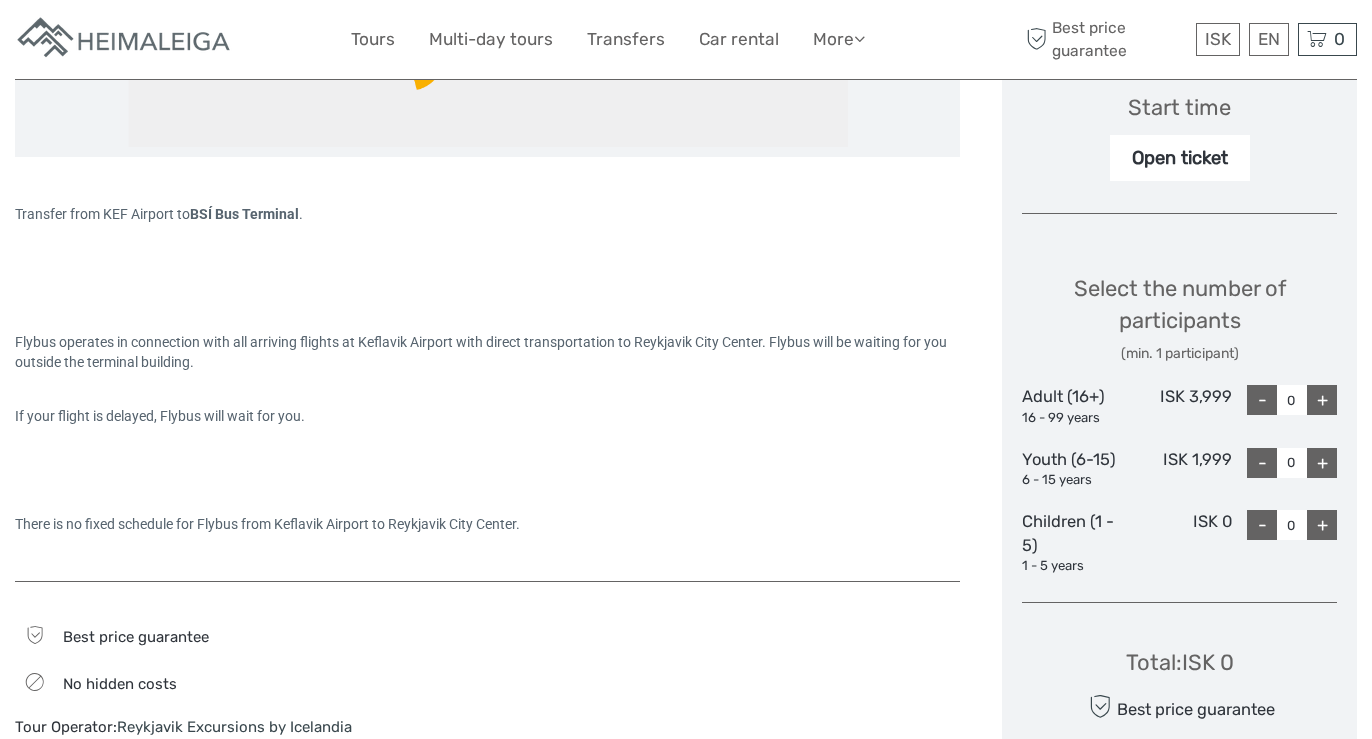scroll, scrollTop: 716, scrollLeft: 0, axis: vertical 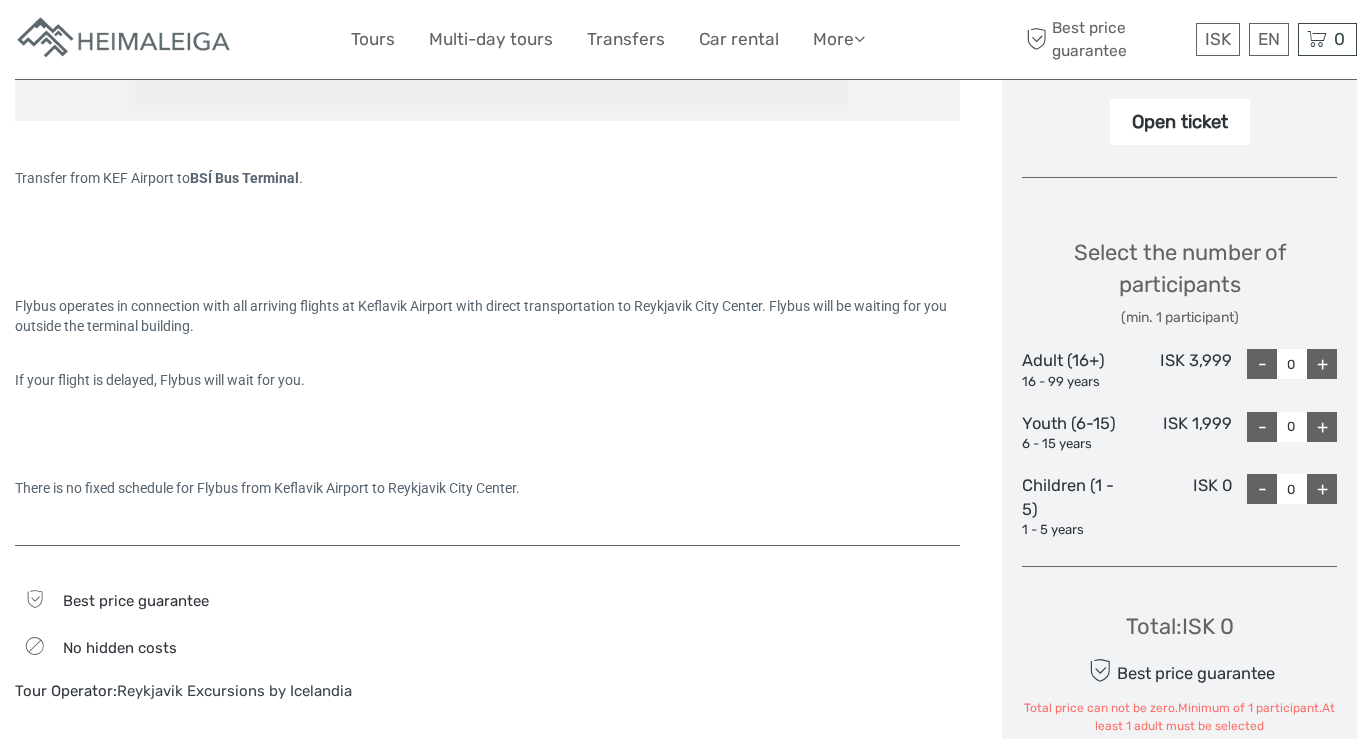 click on "+" at bounding box center (1322, 364) 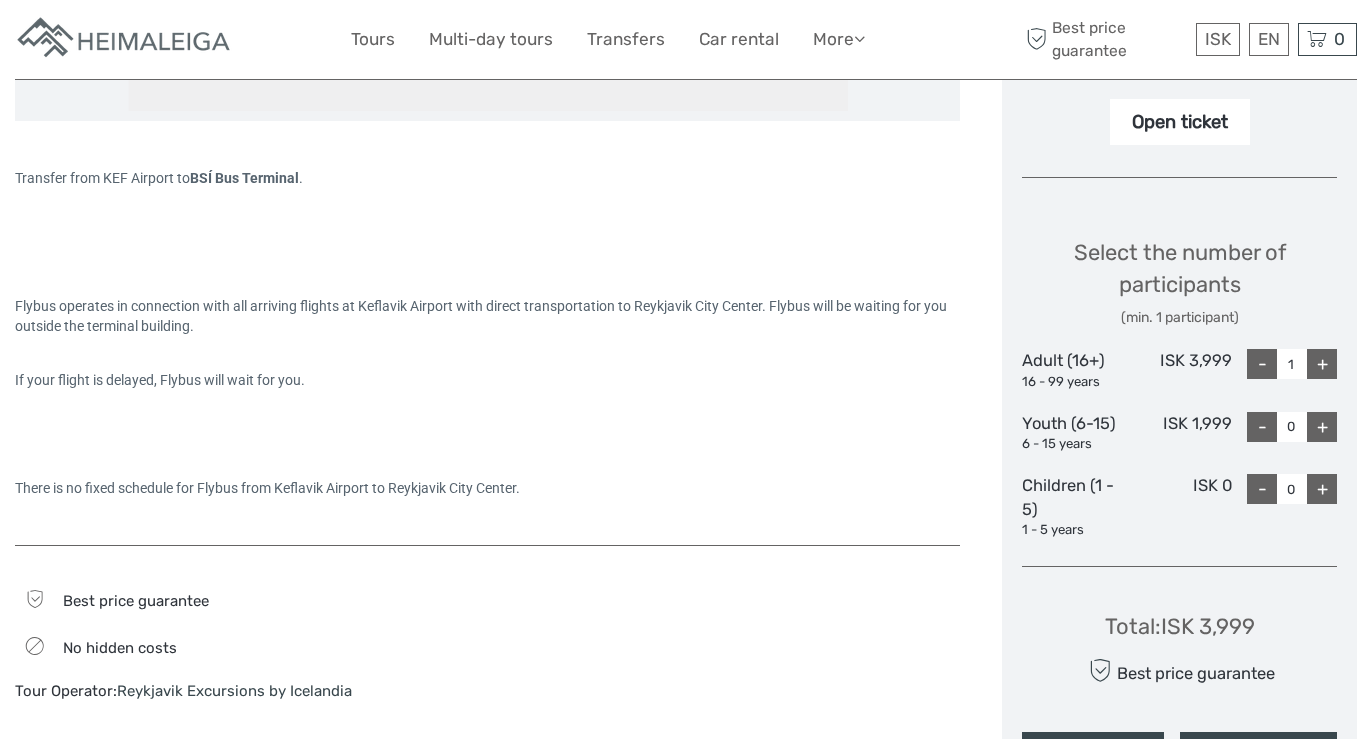 click on "+" at bounding box center (1322, 364) 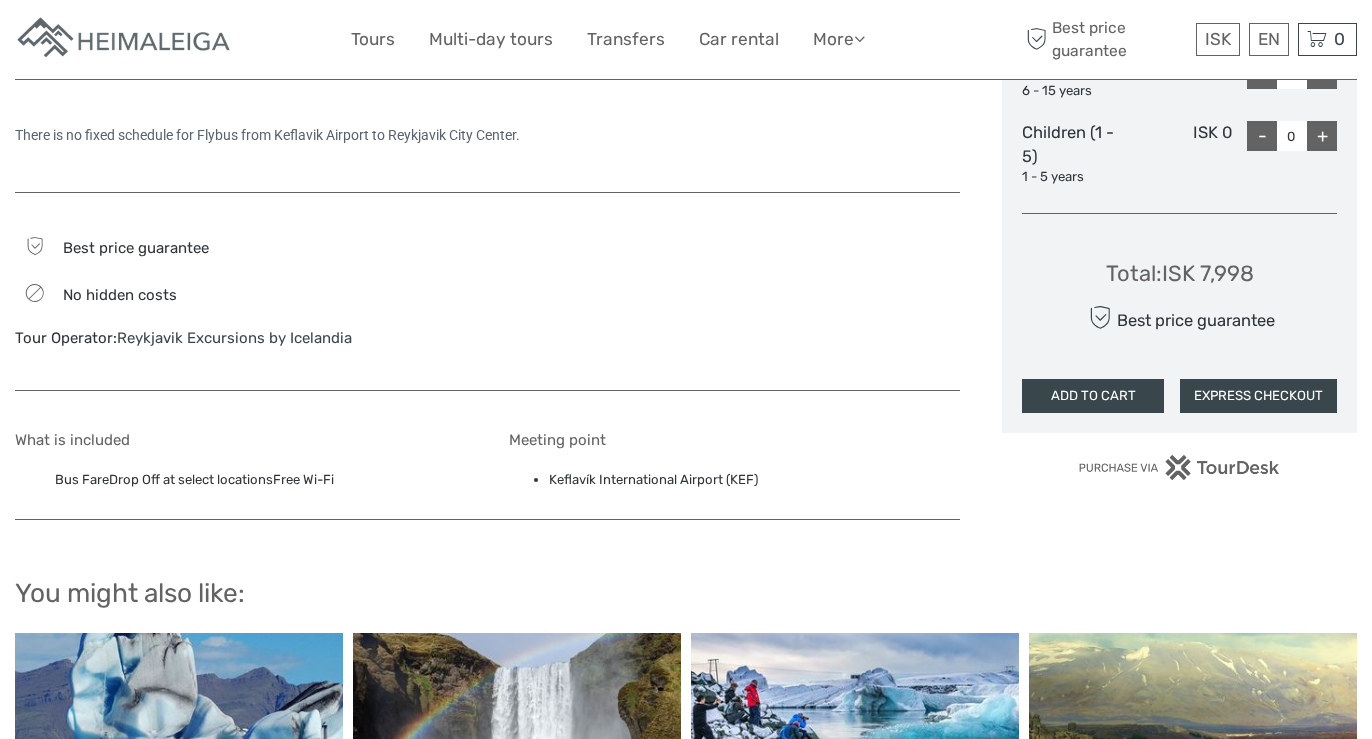 scroll, scrollTop: 1078, scrollLeft: 0, axis: vertical 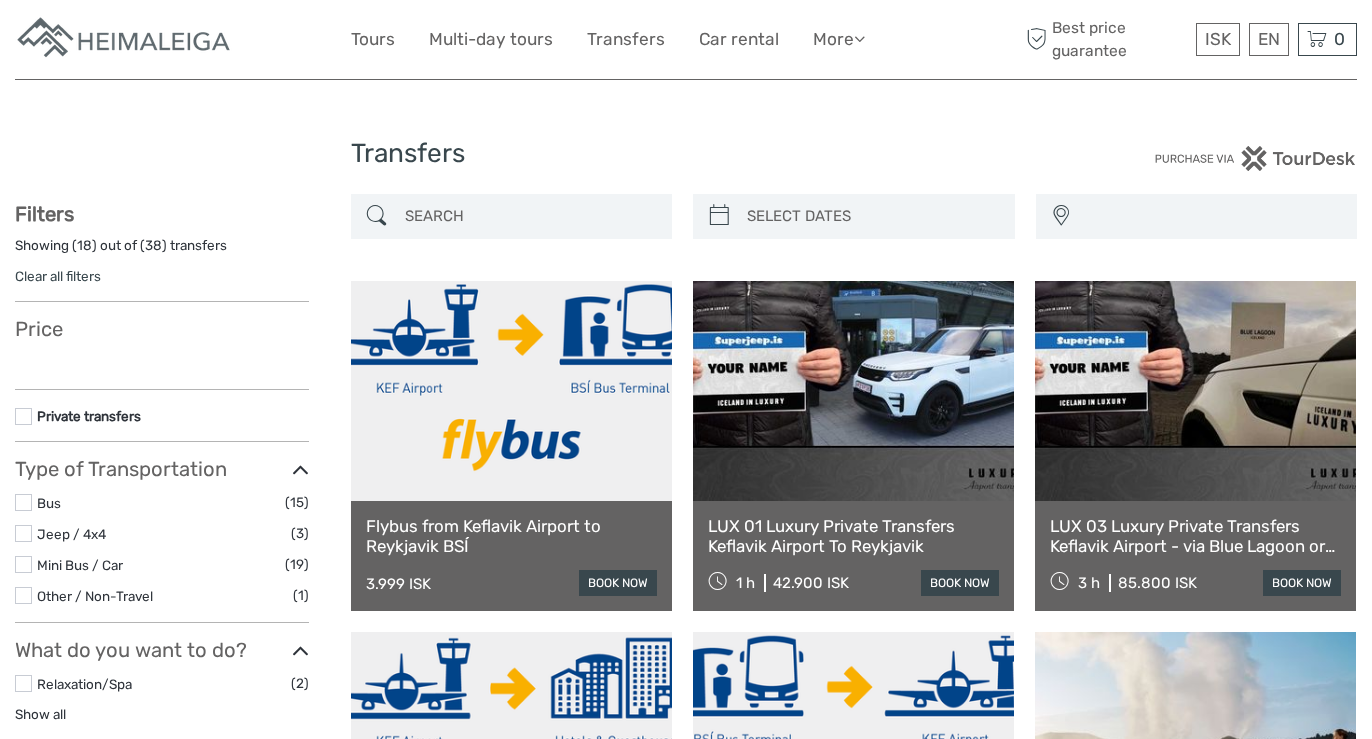 select 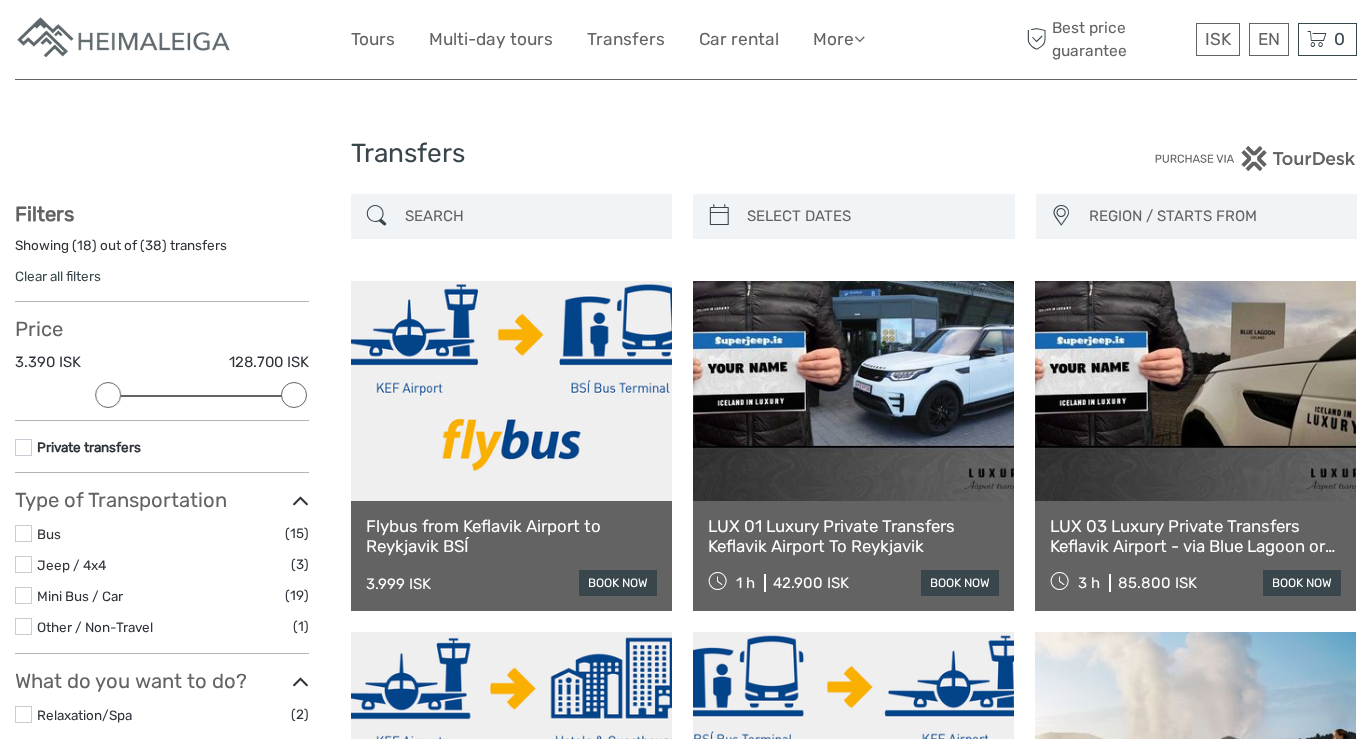 scroll, scrollTop: 0, scrollLeft: 0, axis: both 